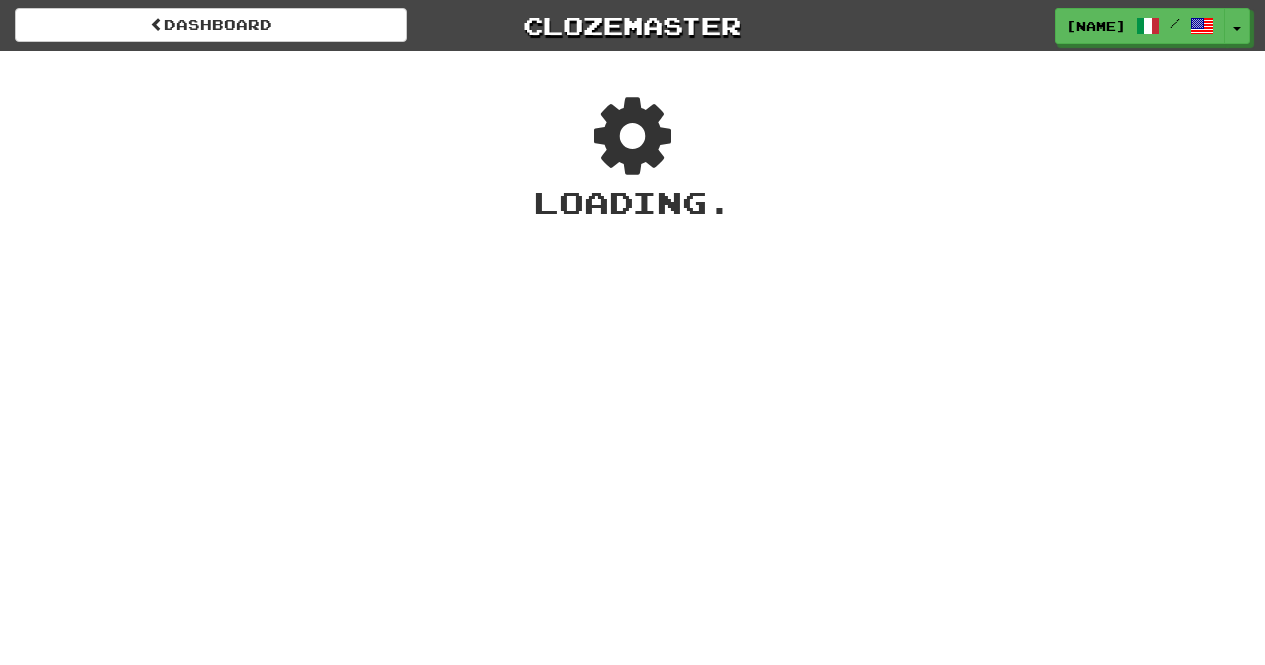 scroll, scrollTop: 0, scrollLeft: 0, axis: both 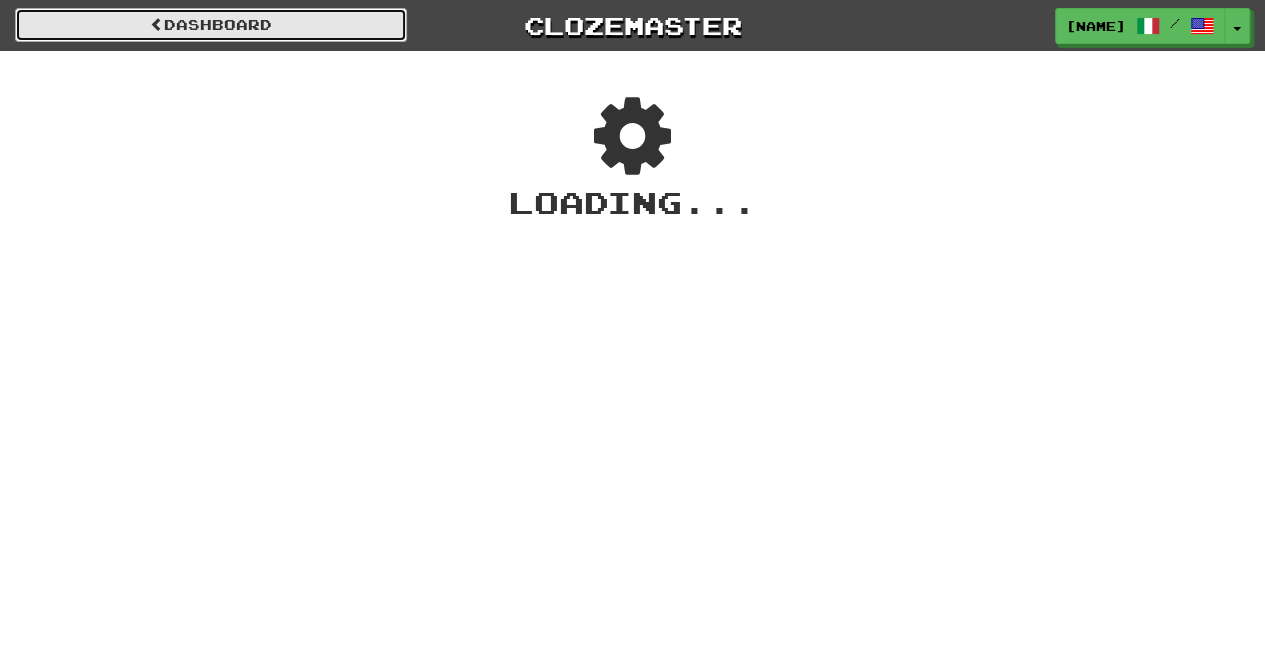 click on "Dashboard" at bounding box center [211, 25] 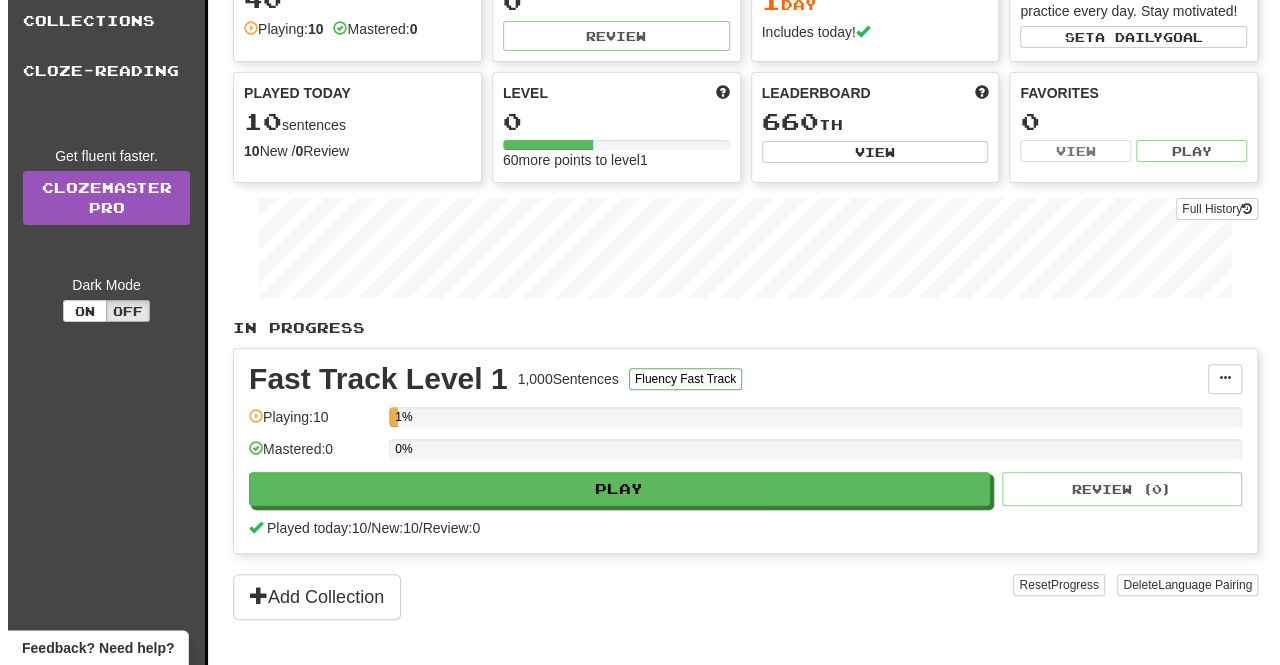 scroll, scrollTop: 189, scrollLeft: 0, axis: vertical 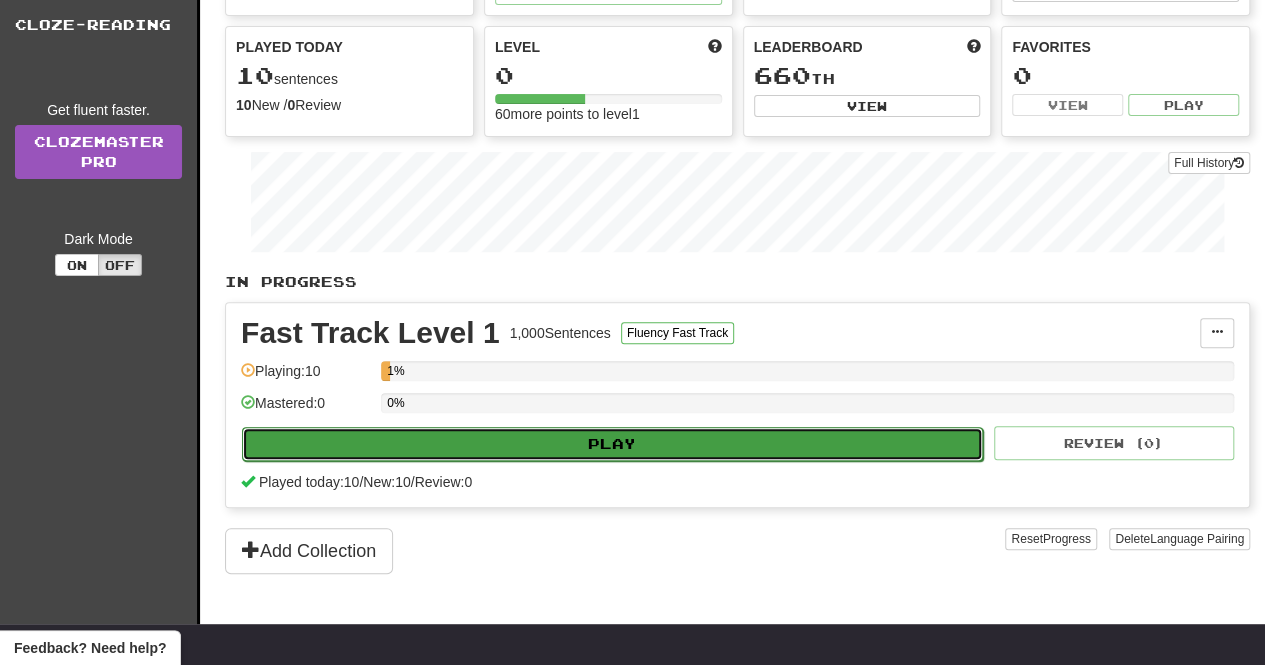 click on "Play" at bounding box center (612, 444) 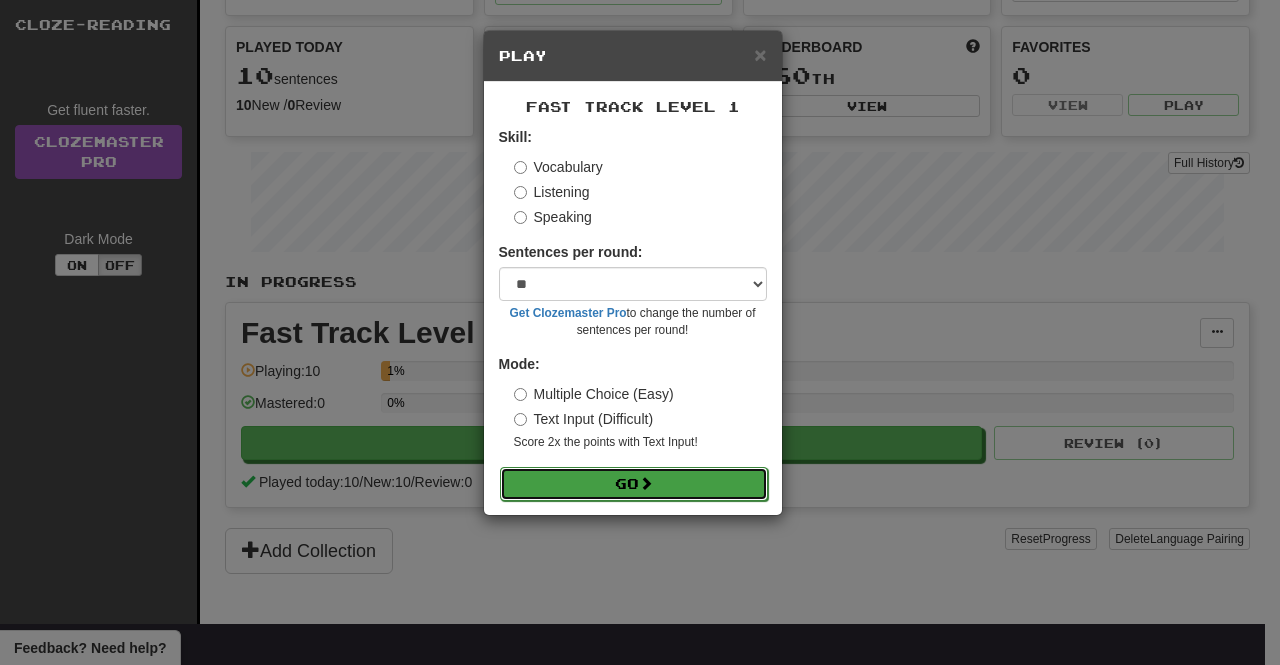 click on "Go" at bounding box center [634, 484] 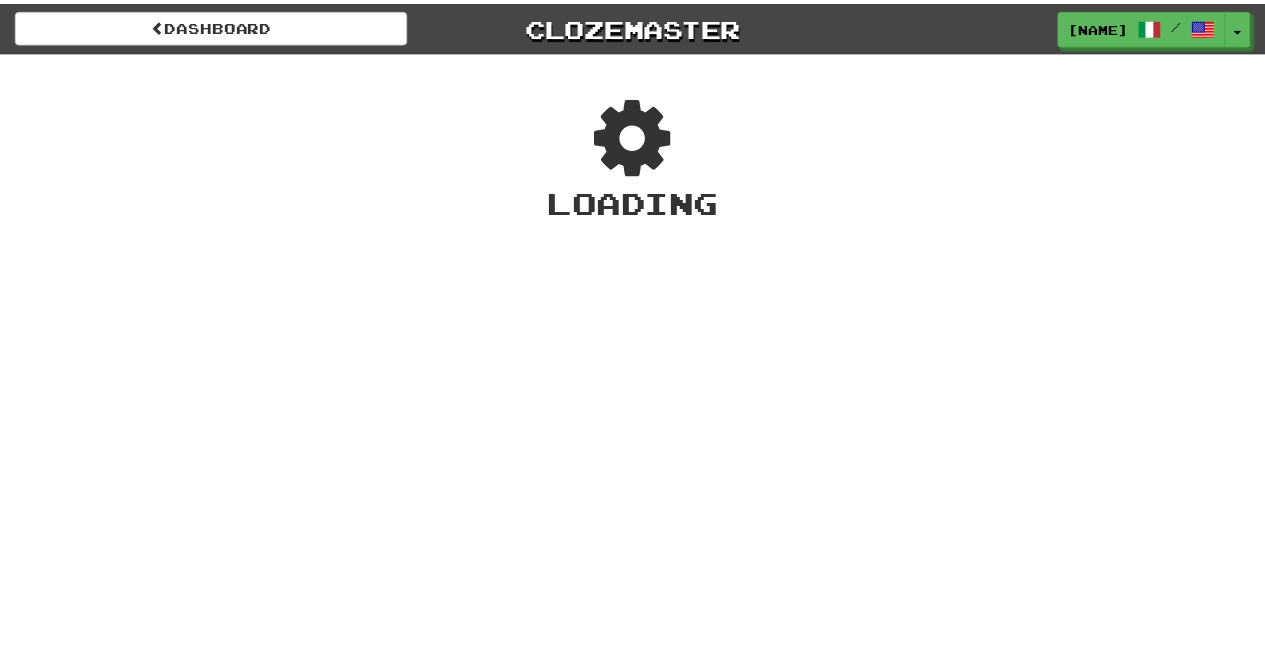 scroll, scrollTop: 0, scrollLeft: 0, axis: both 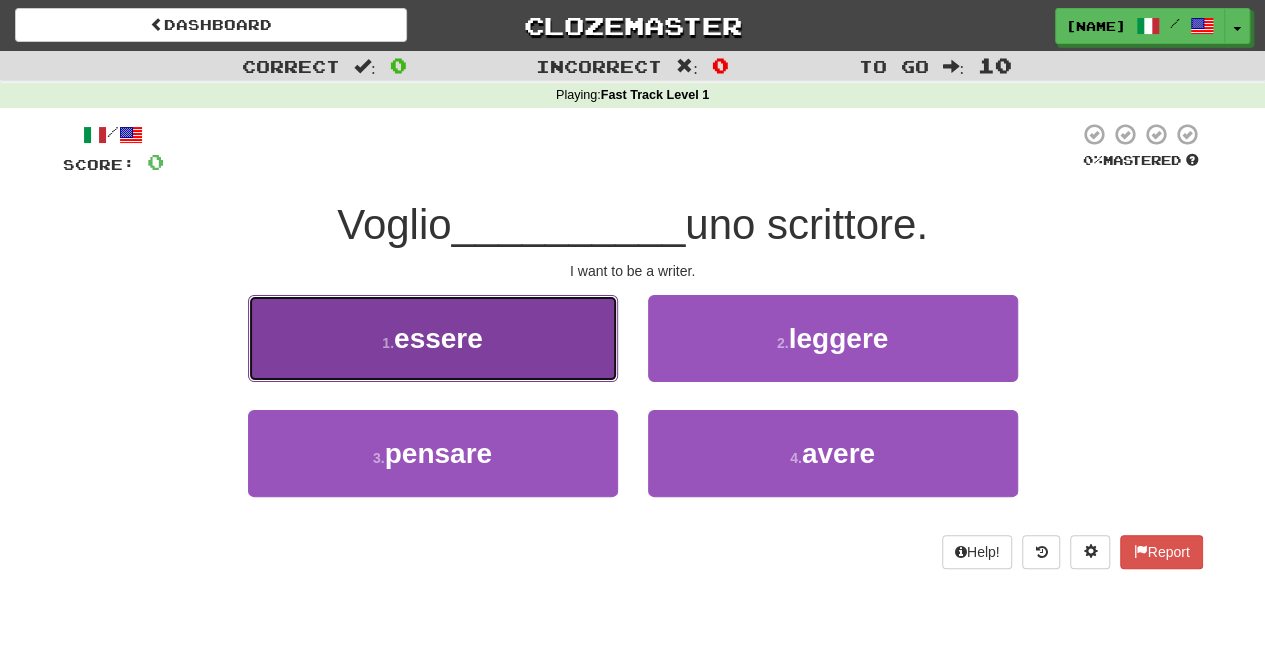 click on "1 .  essere" at bounding box center (433, 338) 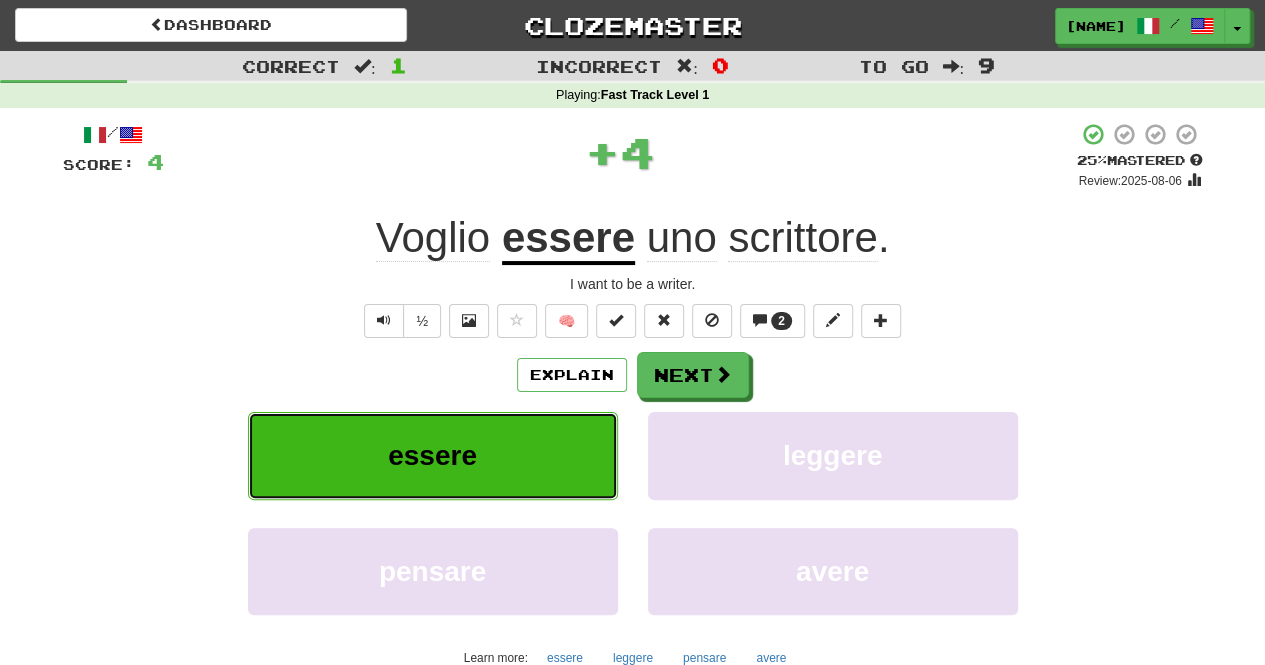 scroll, scrollTop: 146, scrollLeft: 0, axis: vertical 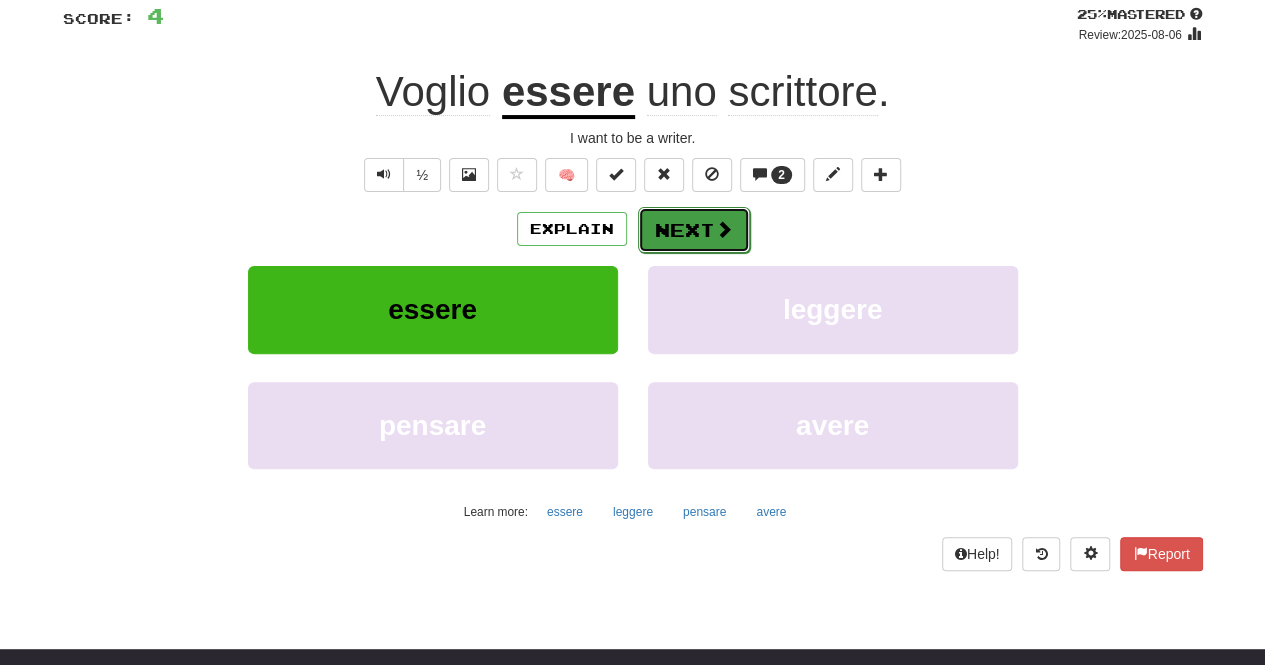 click on "Next" at bounding box center [694, 230] 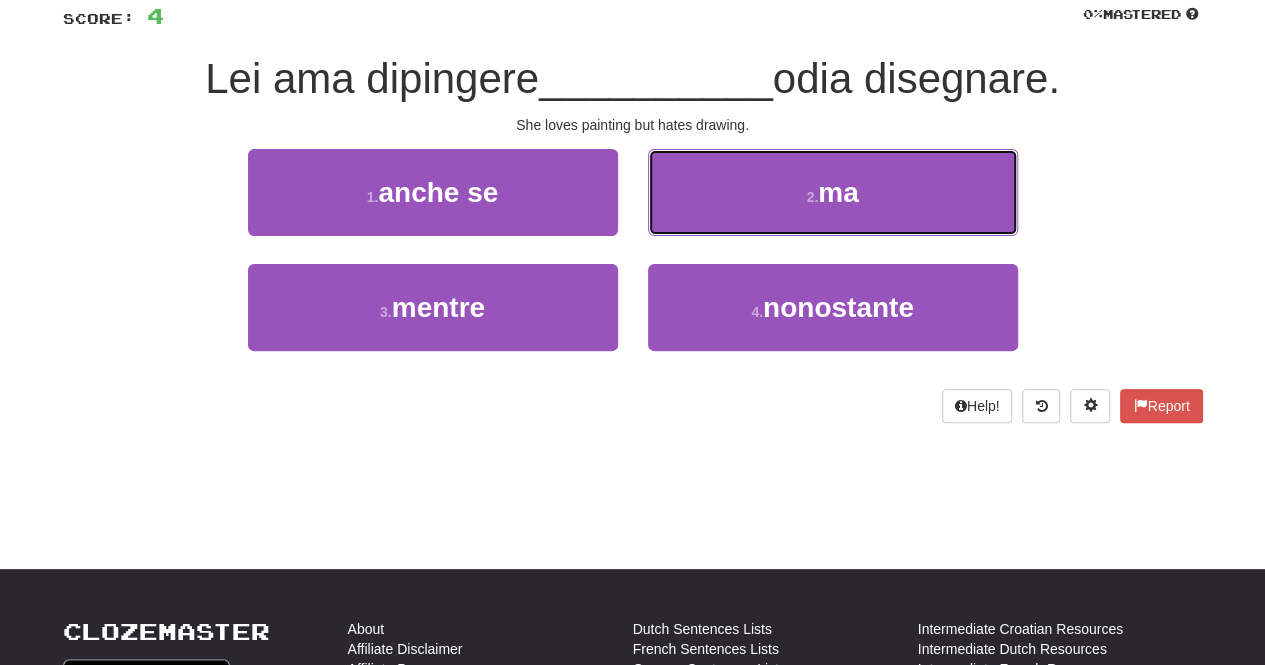 click on "2 .  ma" at bounding box center (833, 192) 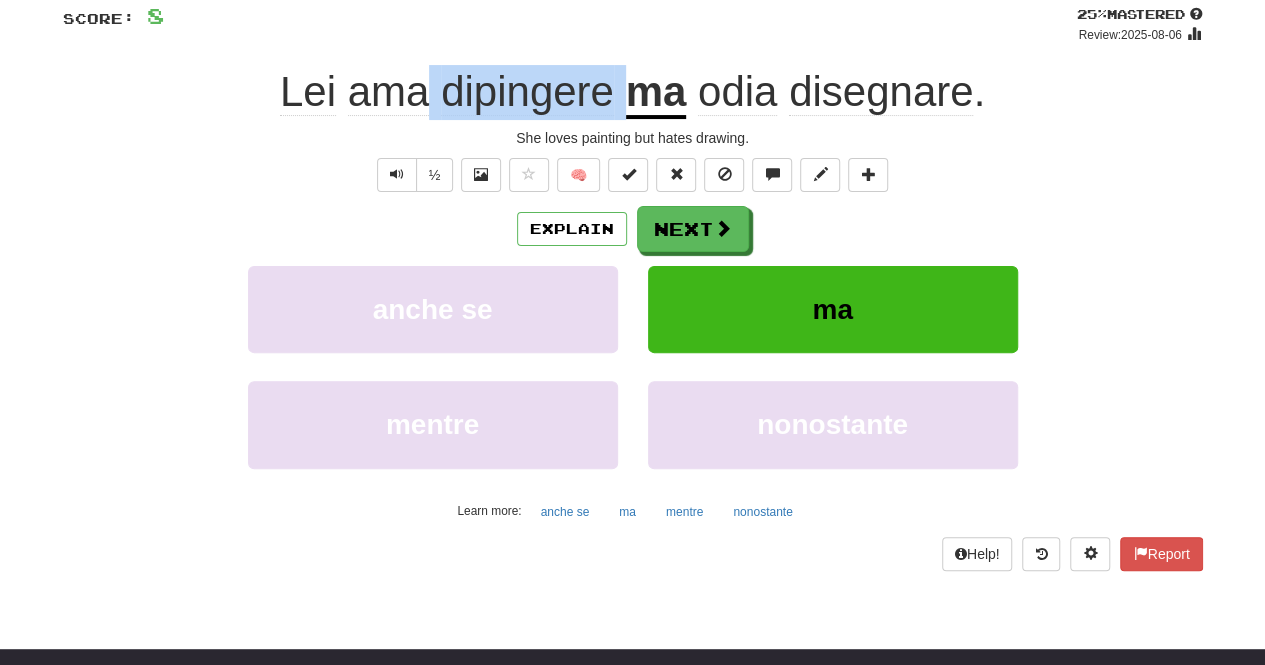 drag, startPoint x: 622, startPoint y: 93, endPoint x: 422, endPoint y: 95, distance: 200.01 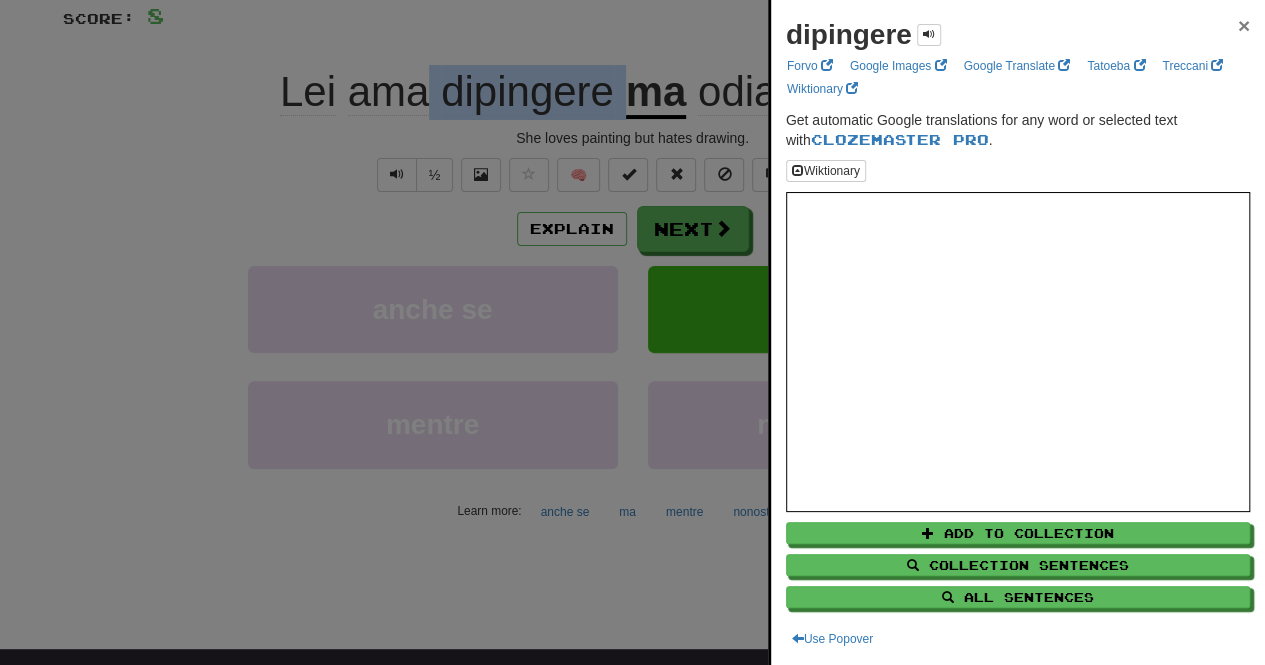 click on "×" at bounding box center [1244, 25] 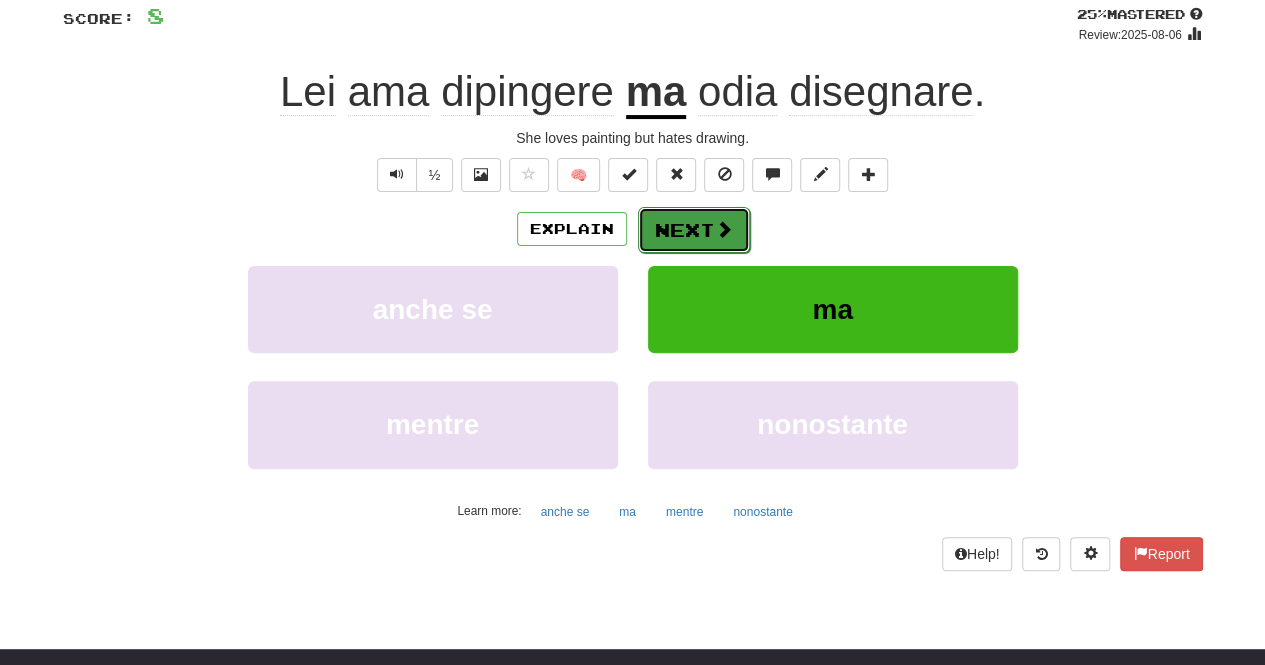 click on "Next" at bounding box center (694, 230) 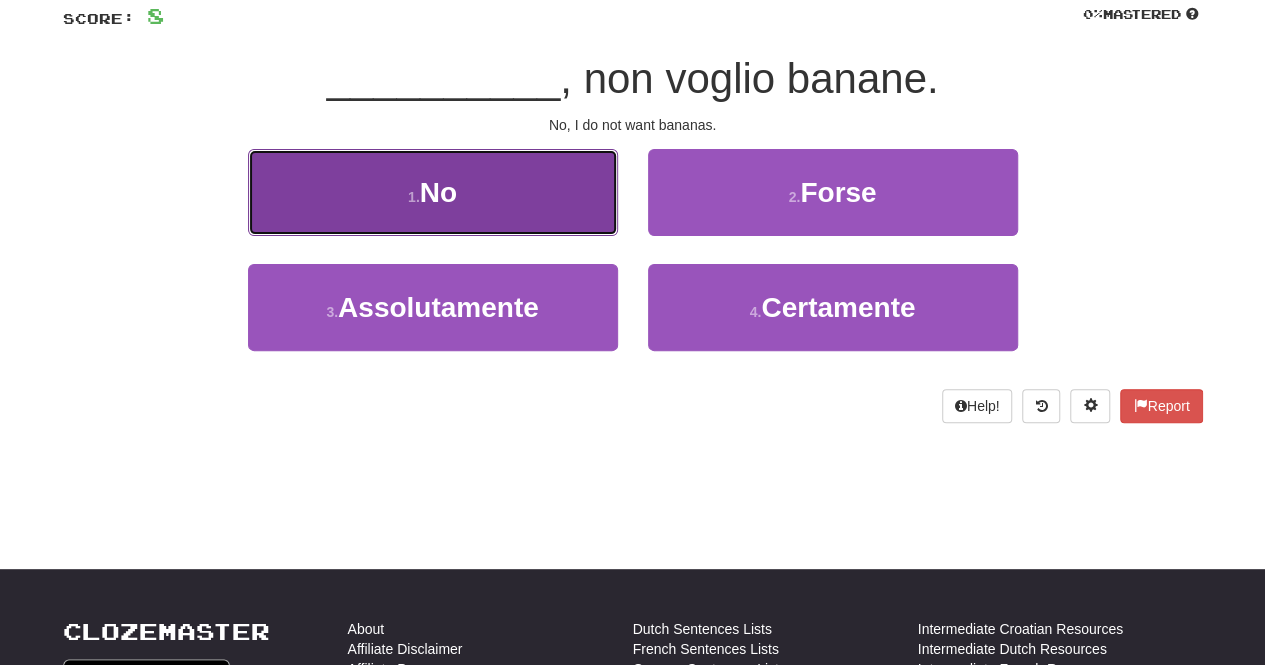 click on "1 .  No" at bounding box center [433, 192] 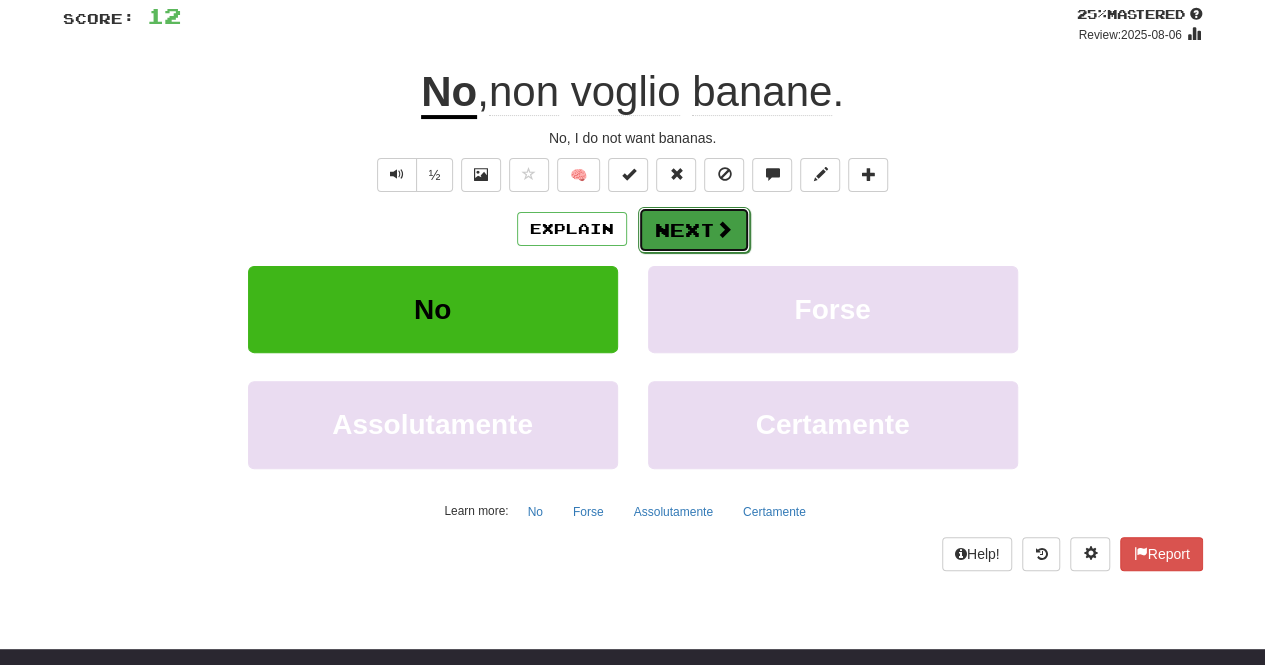 click at bounding box center [724, 229] 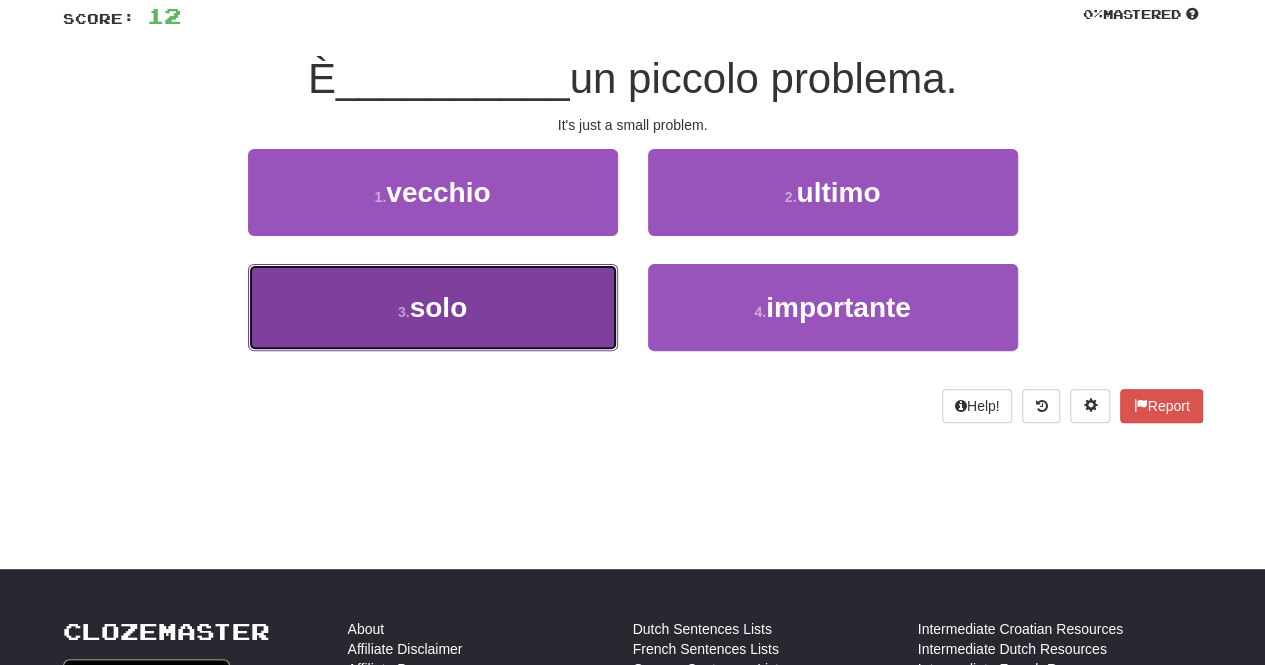 click on "3 .  solo" at bounding box center [433, 307] 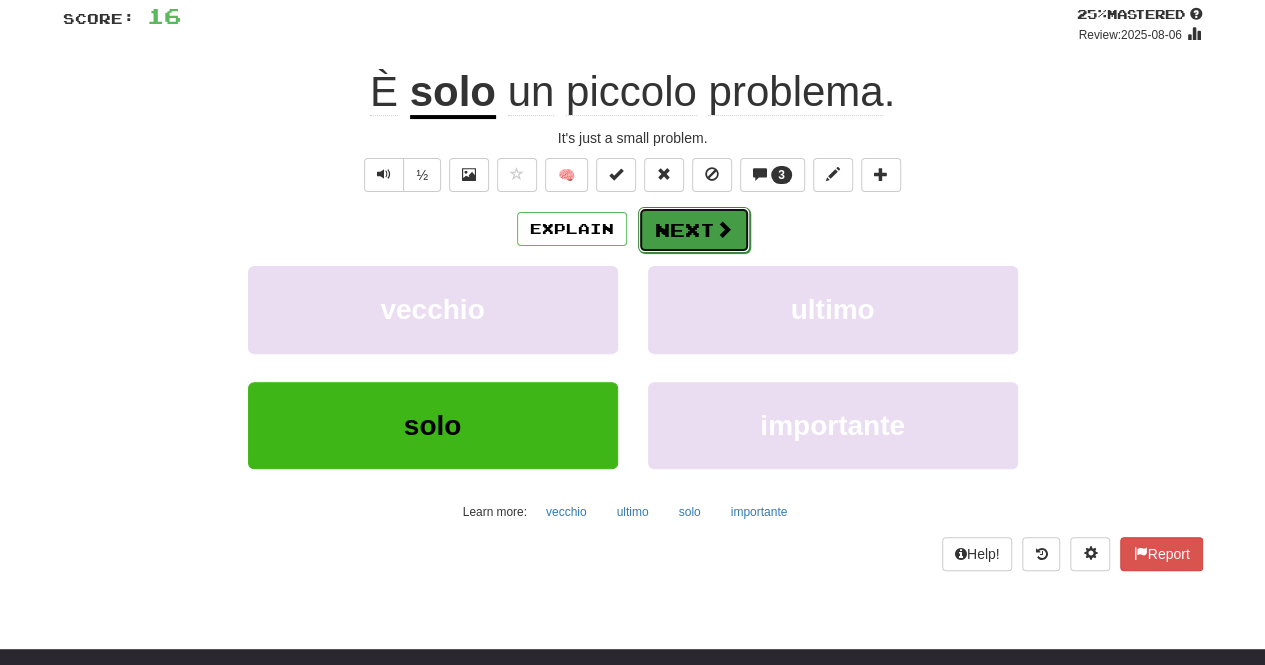 click at bounding box center (724, 229) 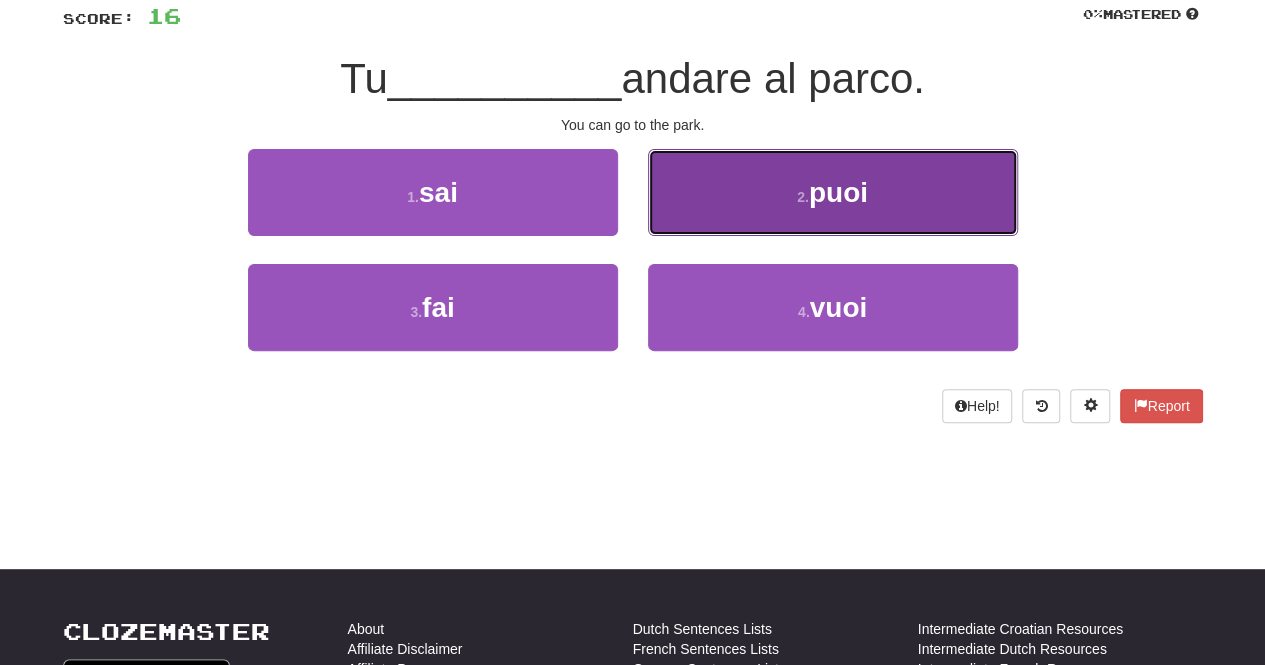 click on "puoi" at bounding box center [838, 192] 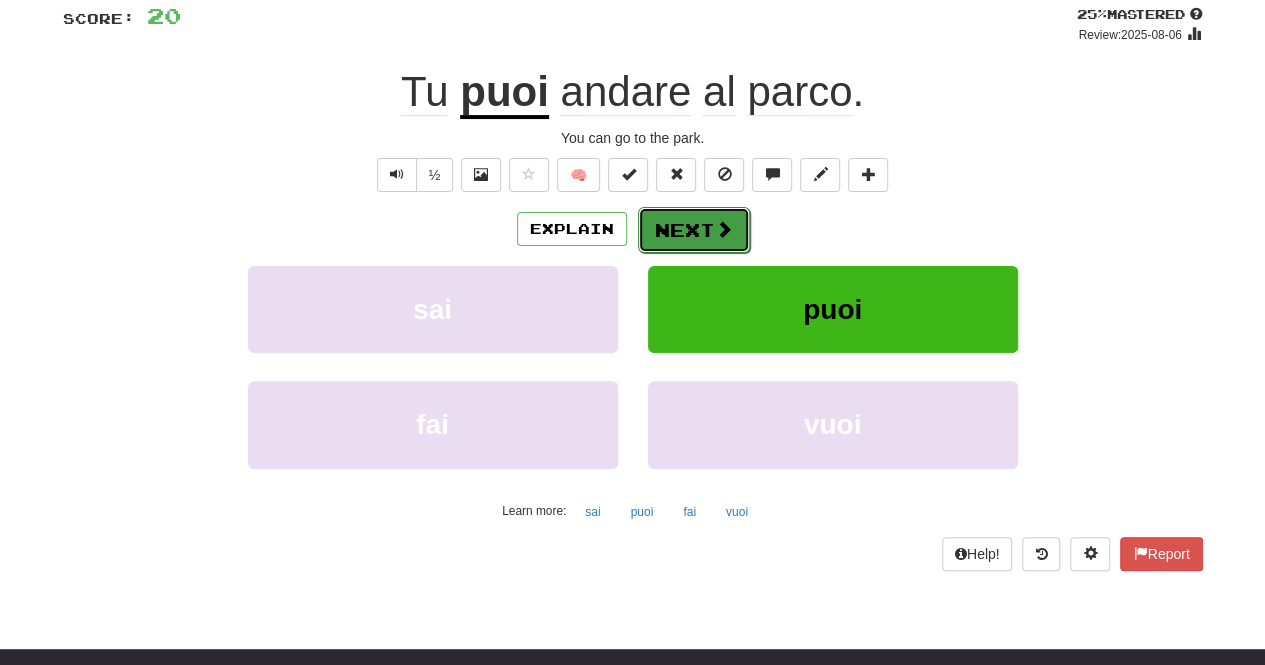 click on "Next" at bounding box center (694, 230) 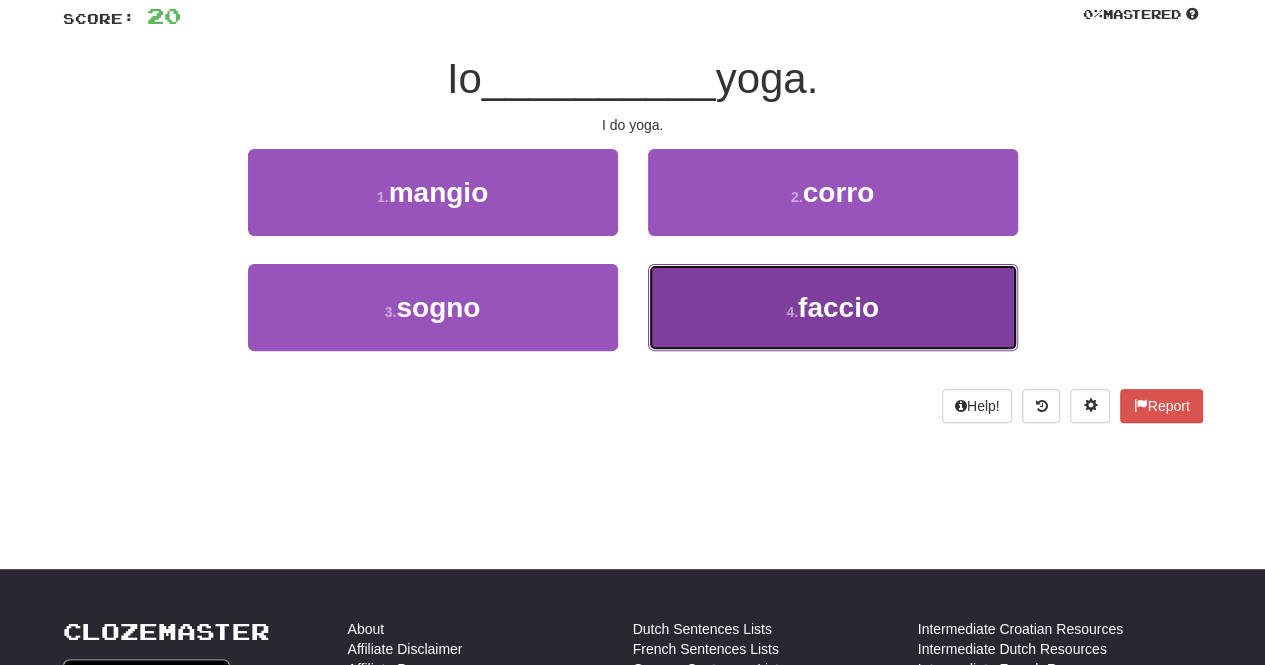 click on "4 .  faccio" at bounding box center [833, 307] 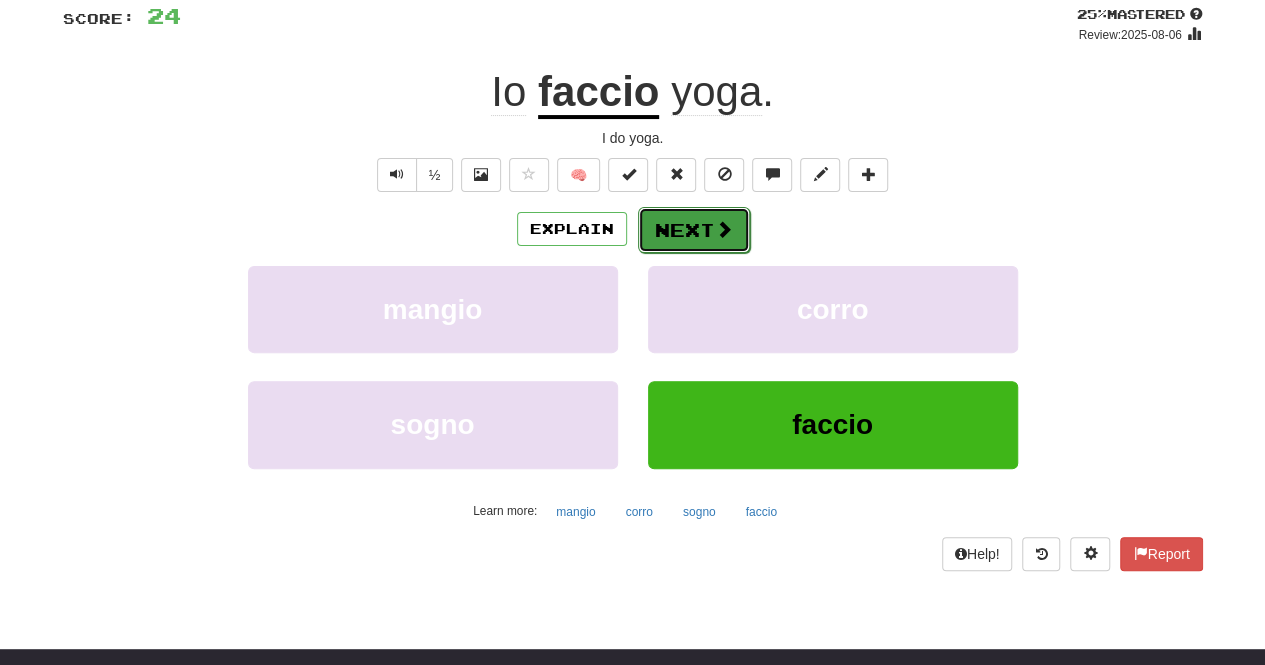 click at bounding box center (724, 229) 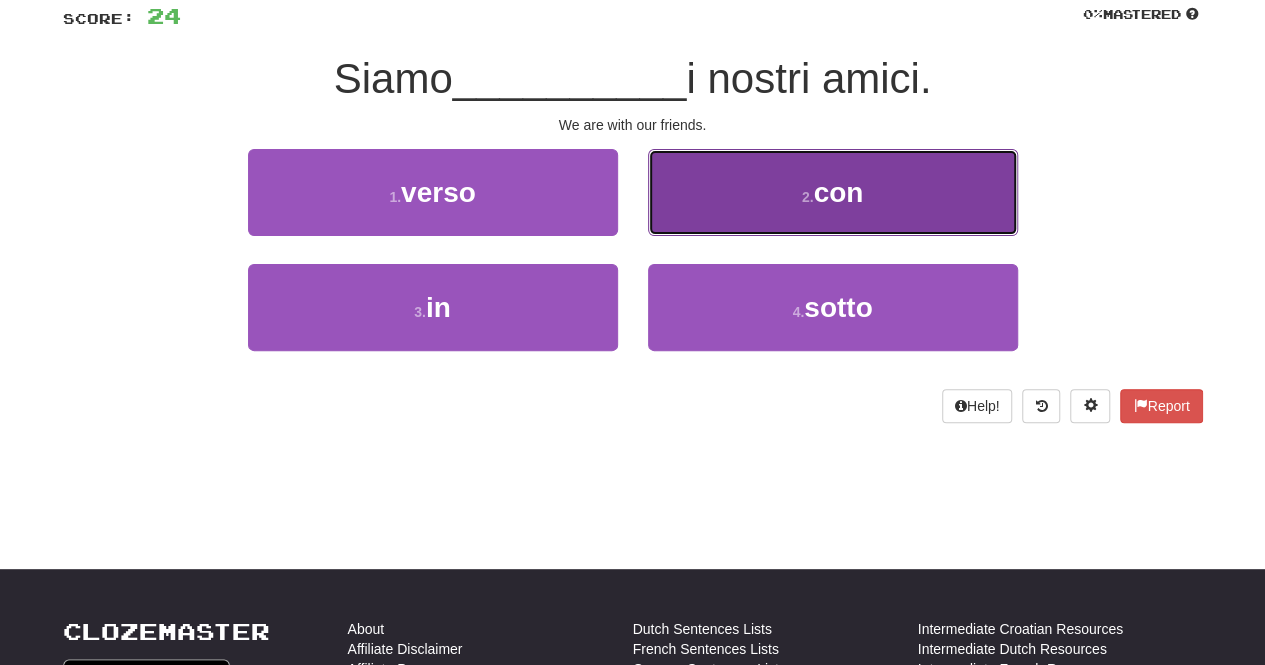 click on "2 .  con" at bounding box center (833, 192) 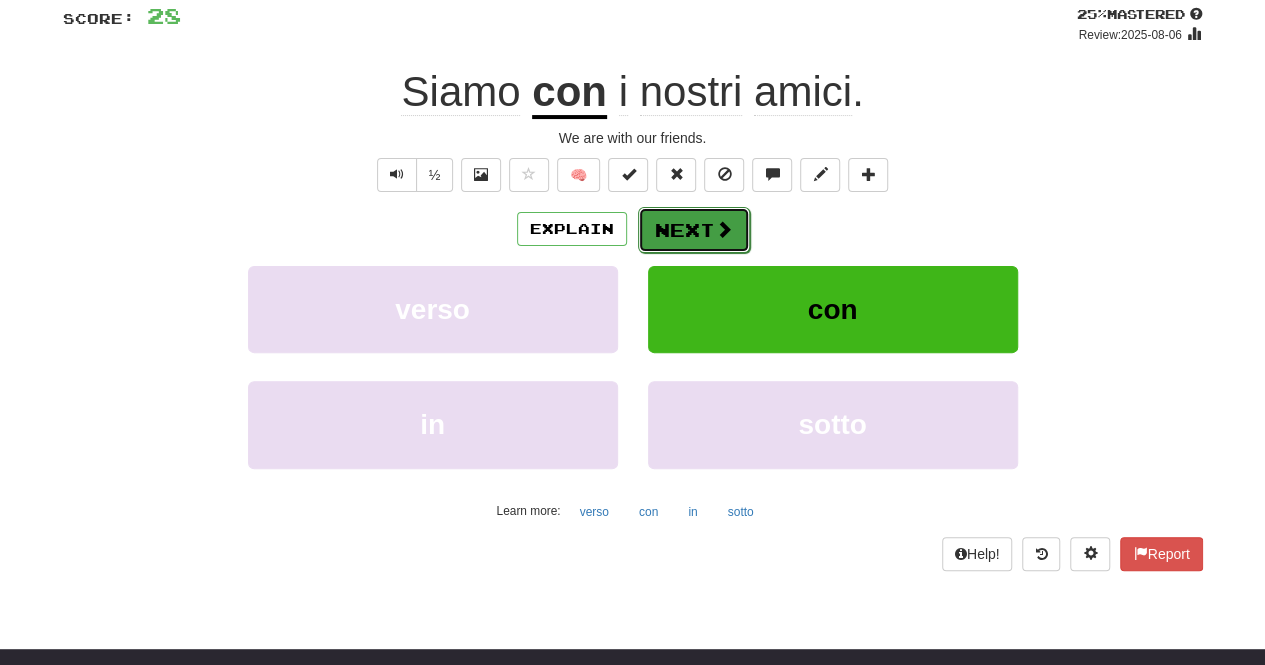 click at bounding box center [724, 229] 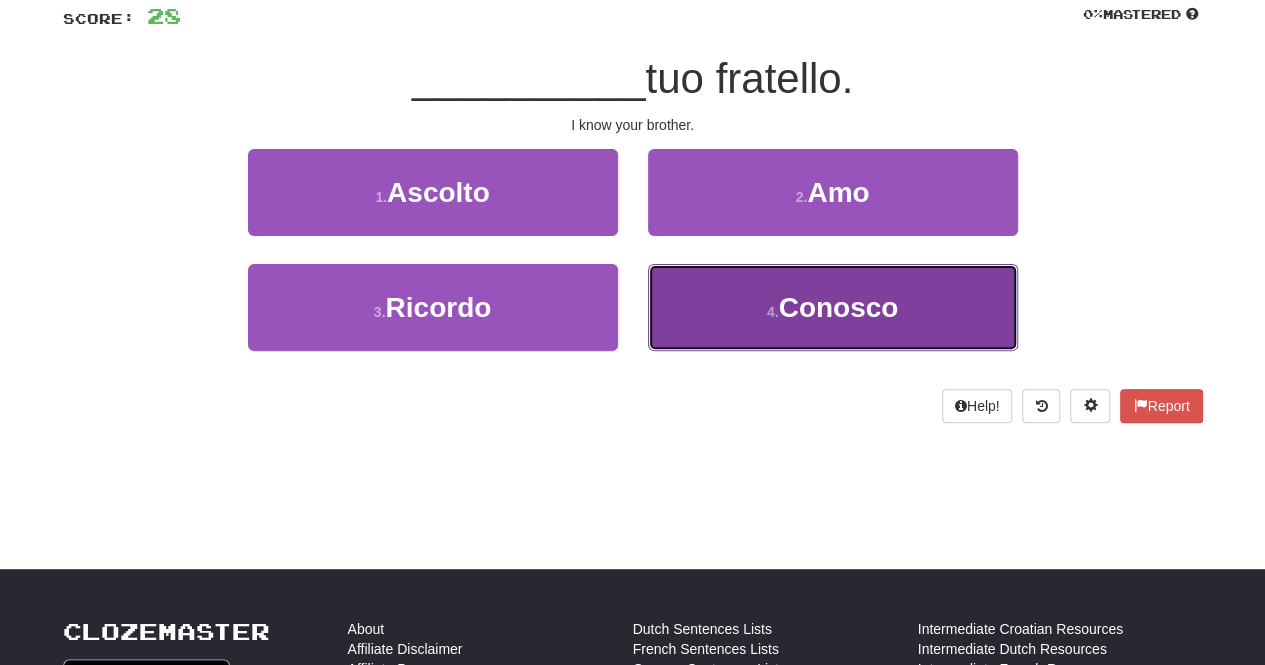 click on "4 ." at bounding box center [773, 312] 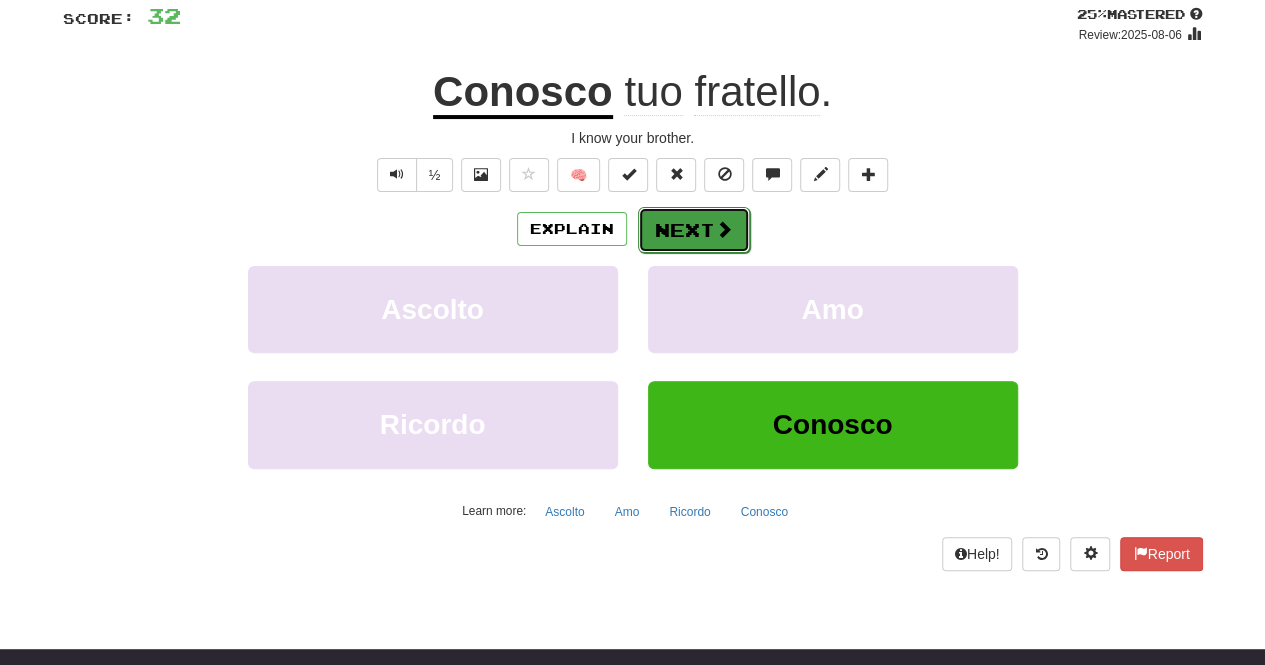 click on "Next" at bounding box center [694, 230] 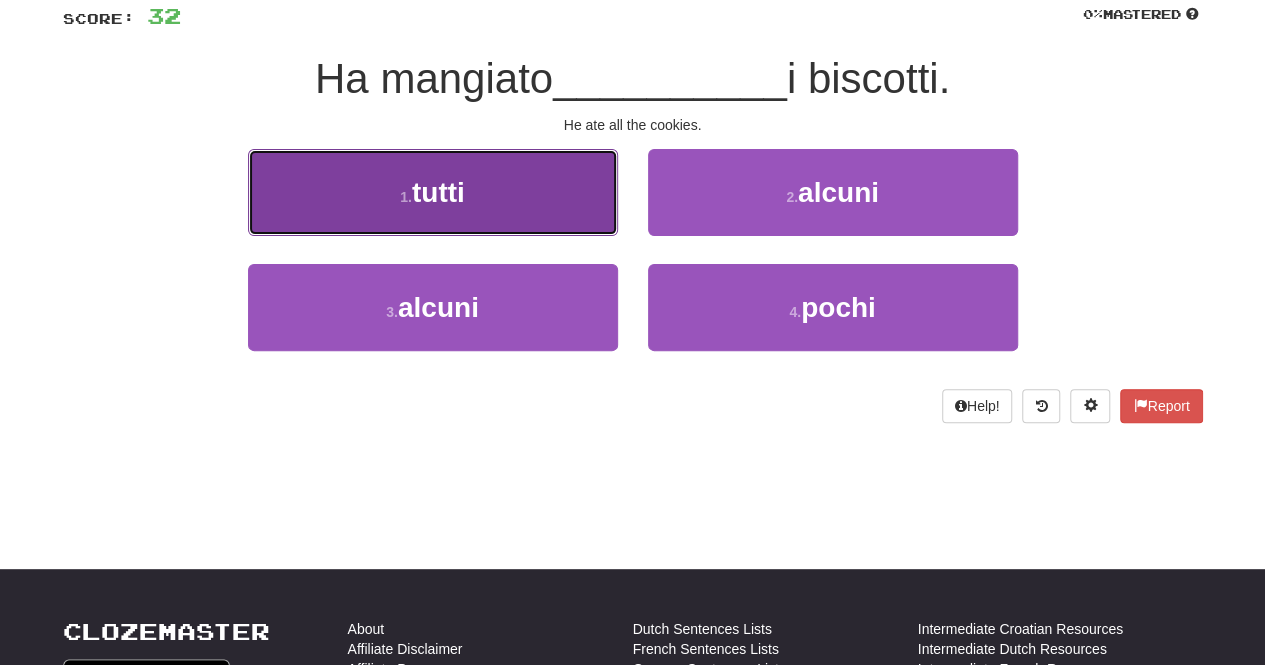 click on "1 .  tutti" at bounding box center [433, 192] 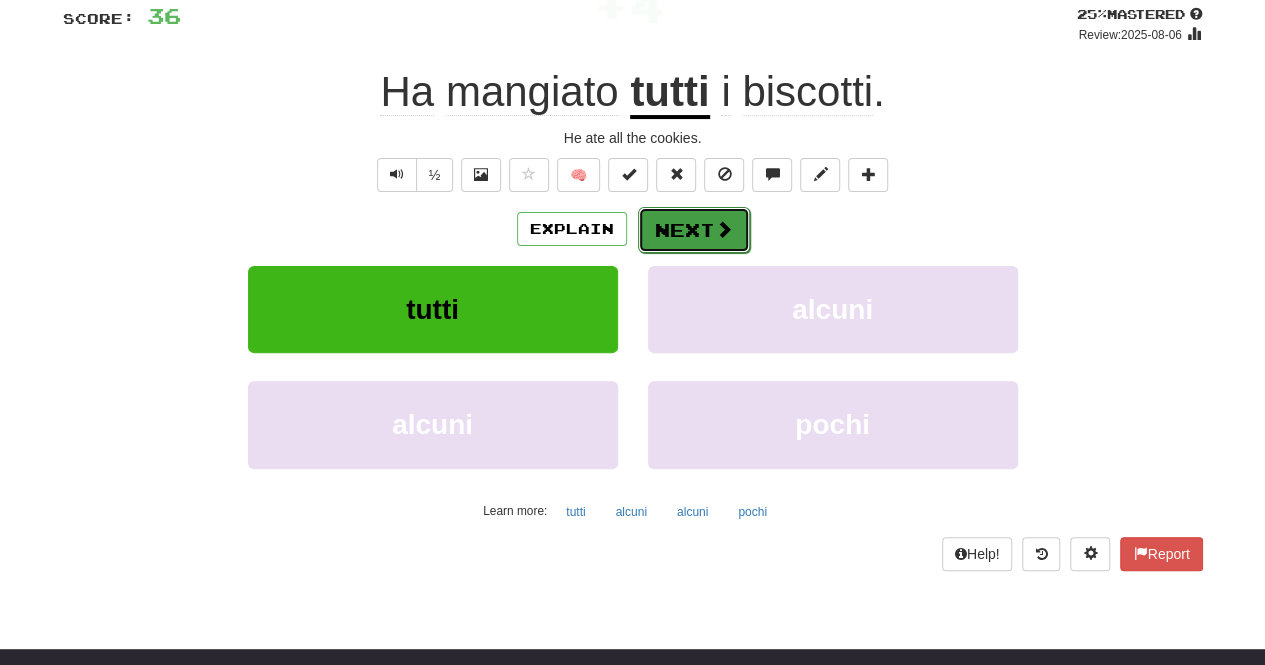 click on "Next" at bounding box center (694, 230) 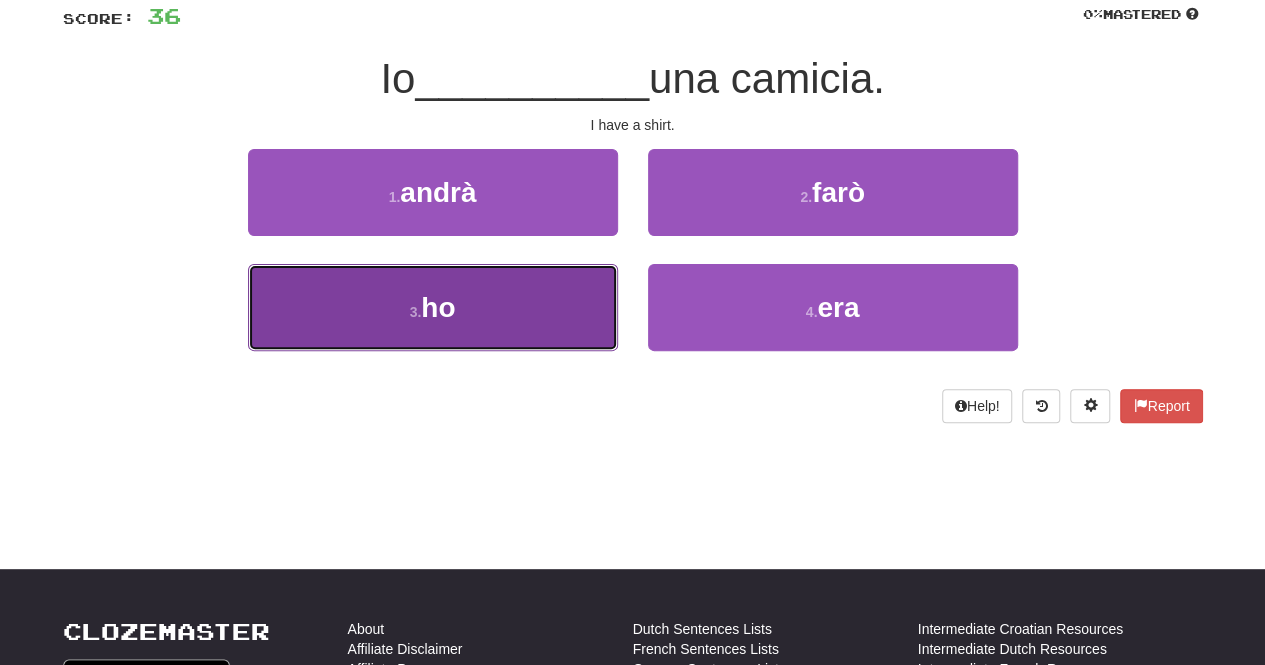click on "3 .  ho" at bounding box center [433, 307] 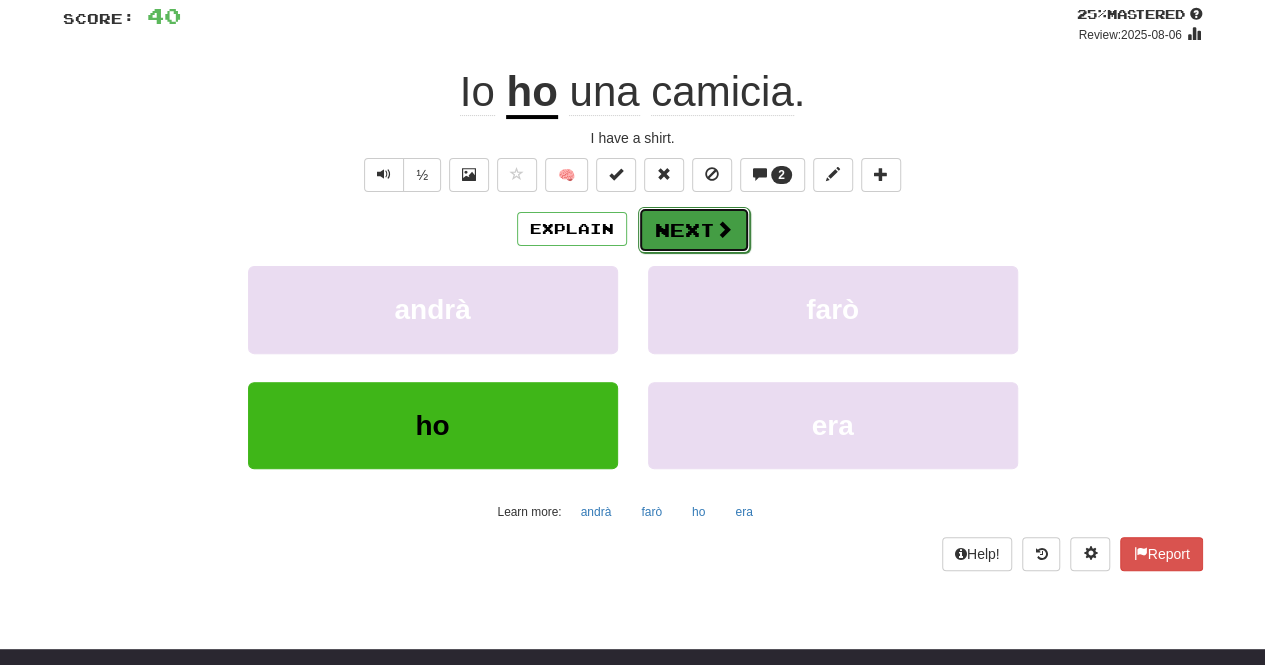 click on "Next" at bounding box center [694, 230] 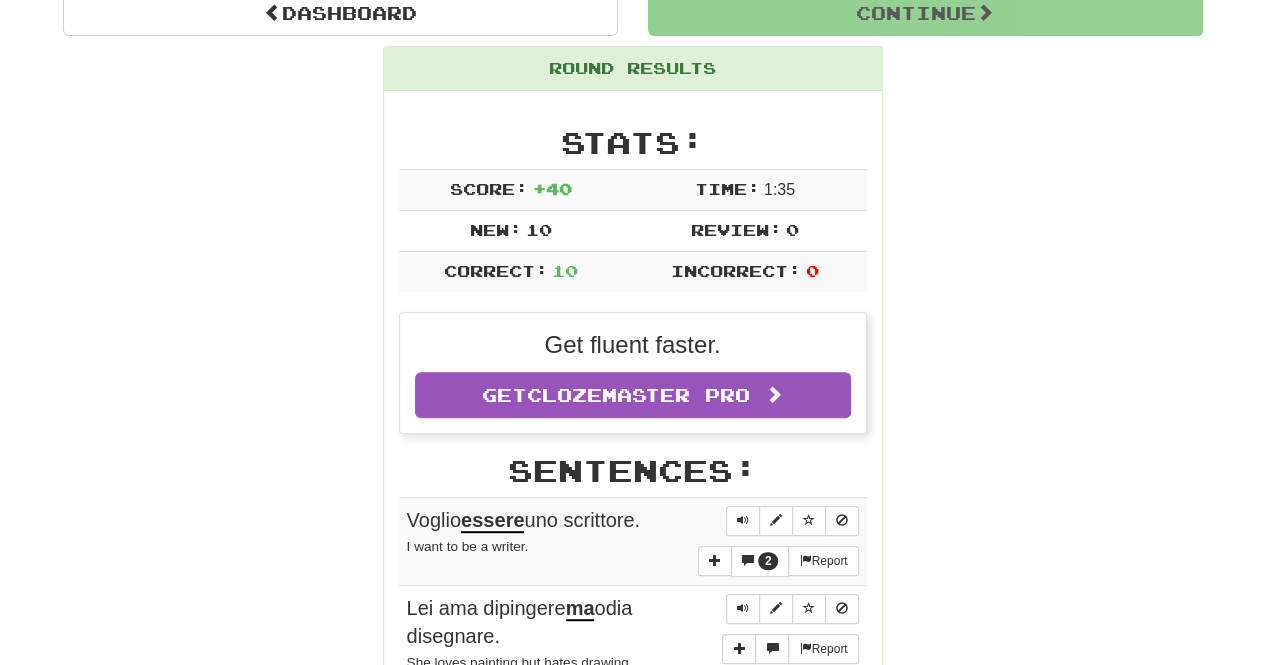 scroll, scrollTop: 233, scrollLeft: 0, axis: vertical 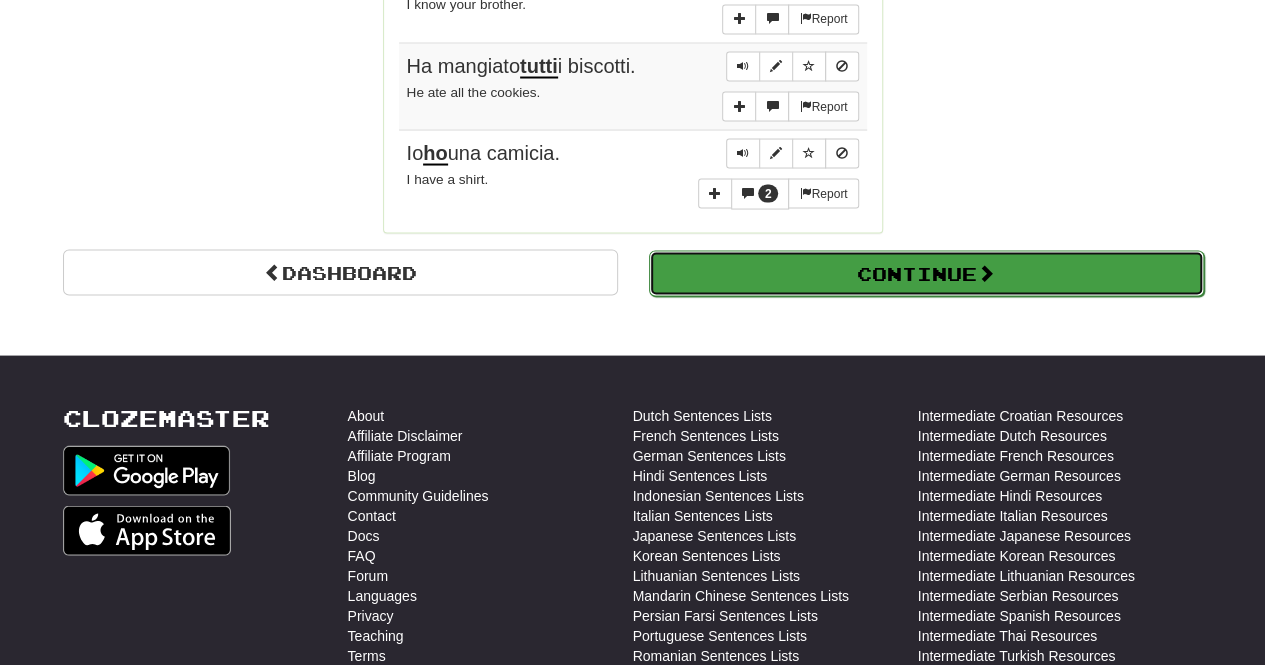 click on "Continue" at bounding box center [926, 273] 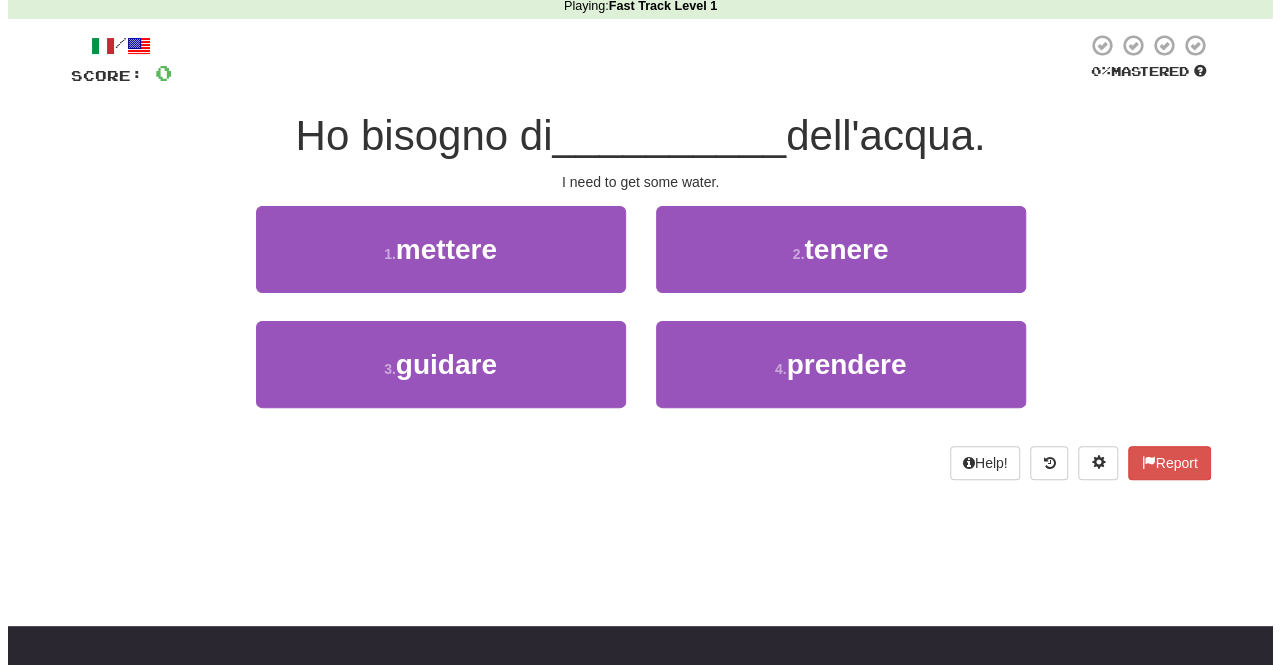 scroll, scrollTop: 0, scrollLeft: 0, axis: both 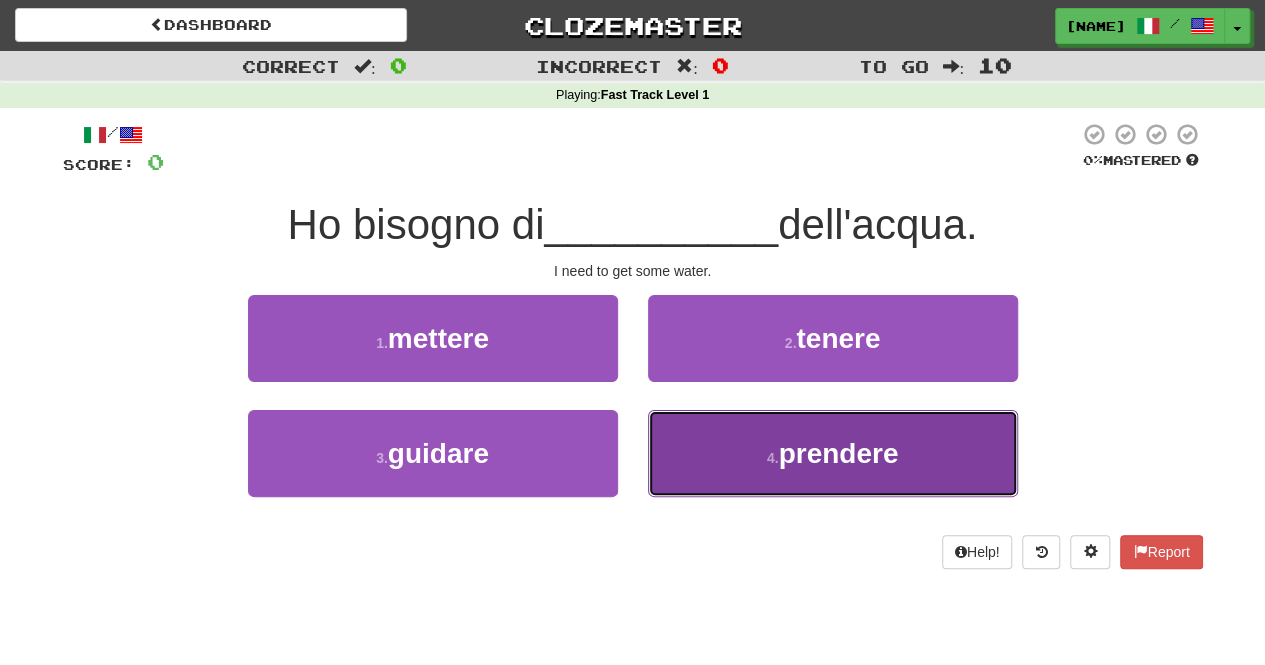 click on "4 .  prendere" at bounding box center (833, 453) 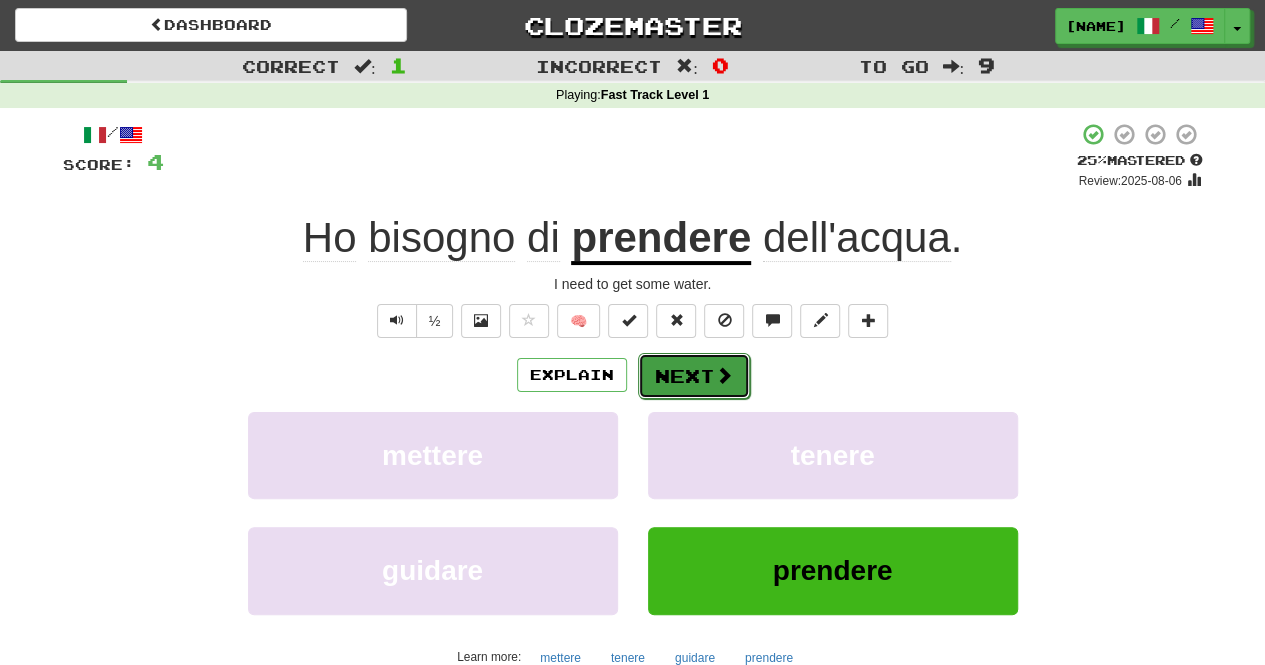 click on "Next" at bounding box center (694, 376) 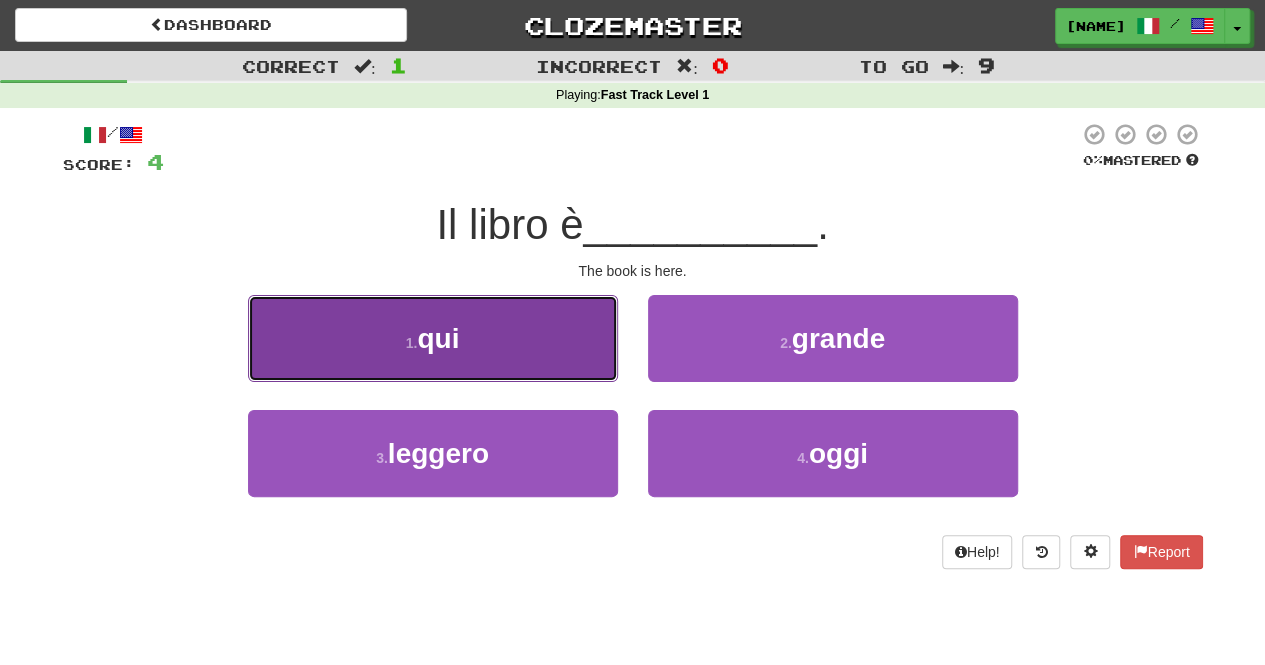 click on "1 .  qui" at bounding box center (433, 338) 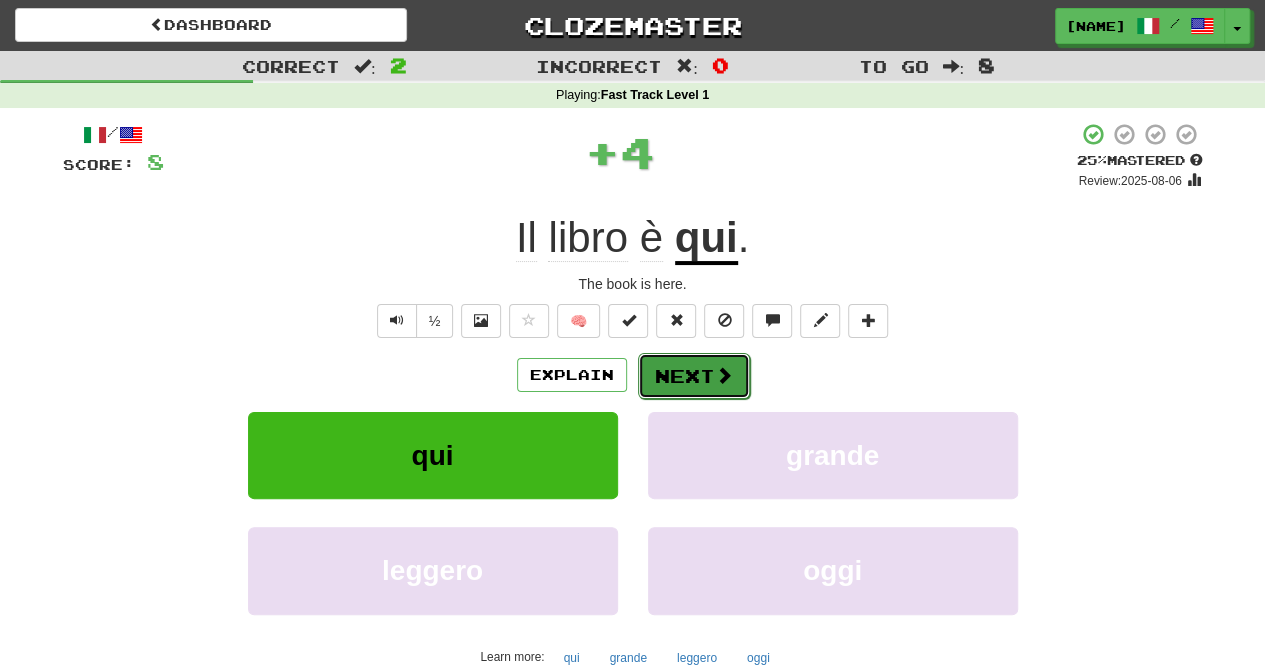 click on "Next" at bounding box center (694, 376) 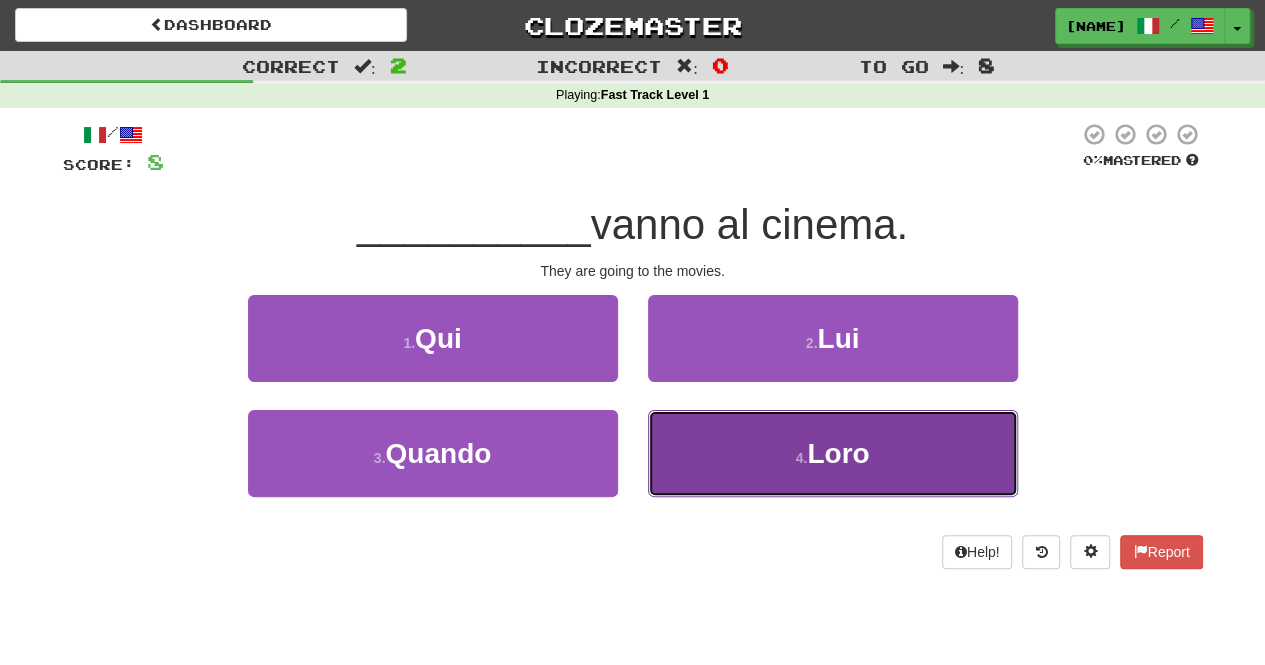 click on "4 .  Loro" at bounding box center [833, 453] 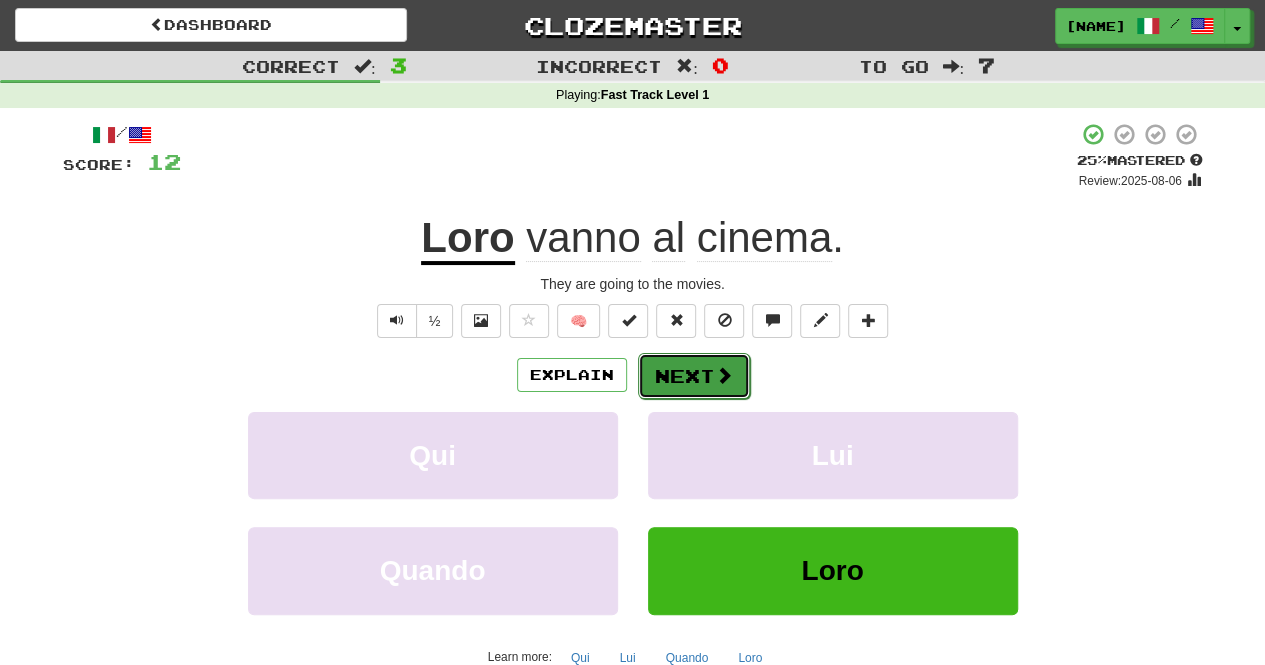click on "Next" at bounding box center [694, 376] 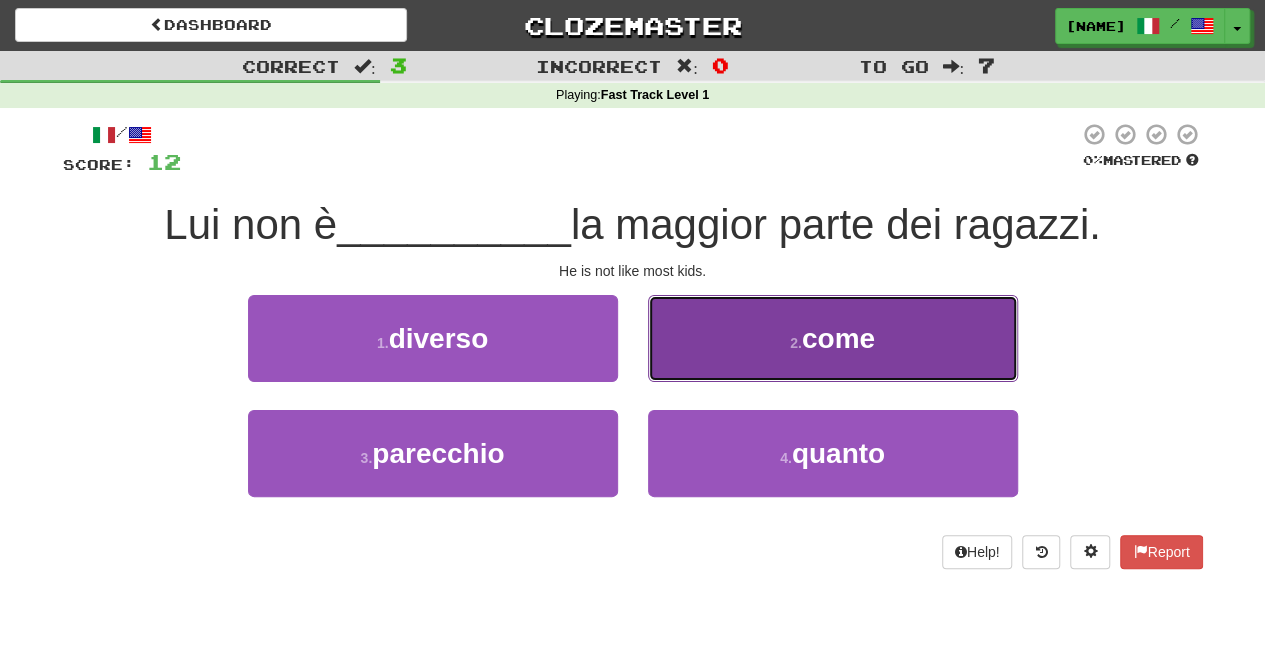 drag, startPoint x: 862, startPoint y: 324, endPoint x: 796, endPoint y: 323, distance: 66.007576 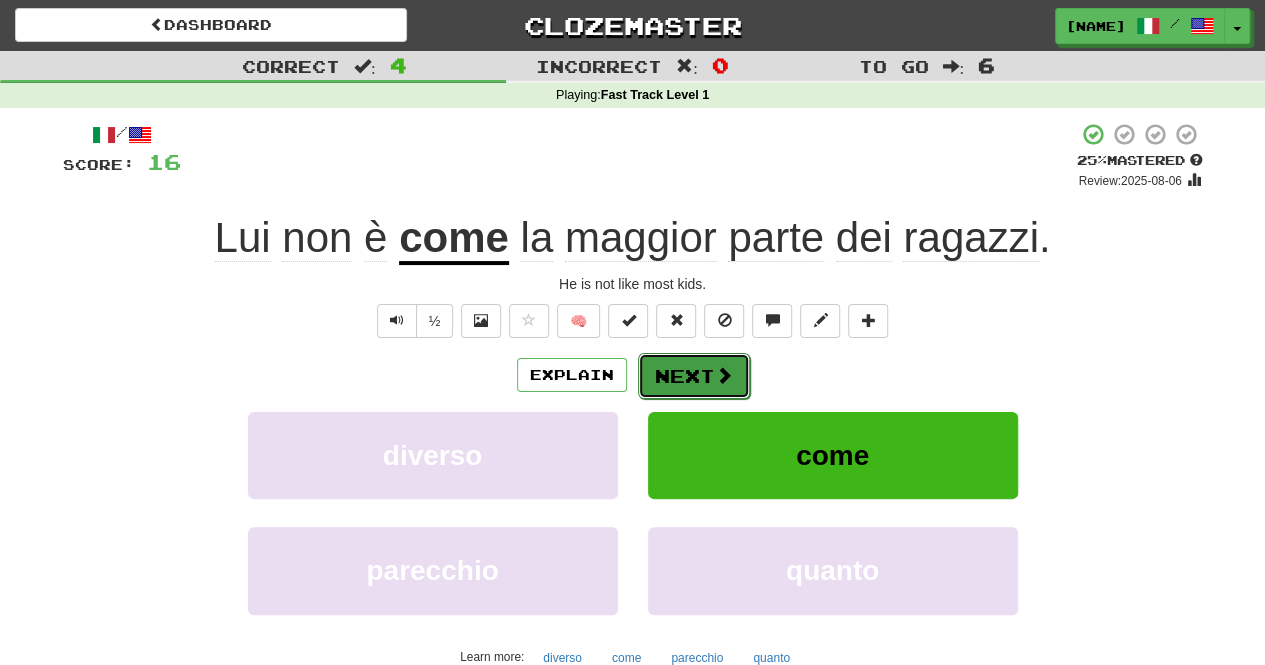 click at bounding box center [724, 375] 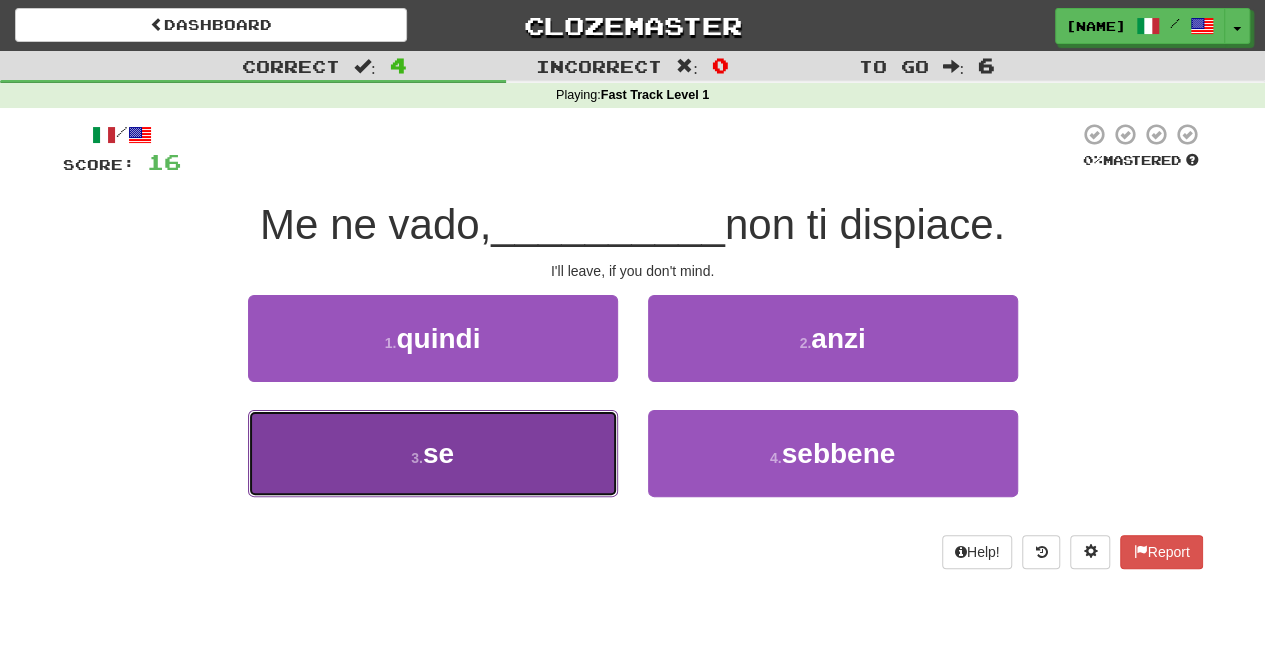 click on "3 .  se" at bounding box center [433, 453] 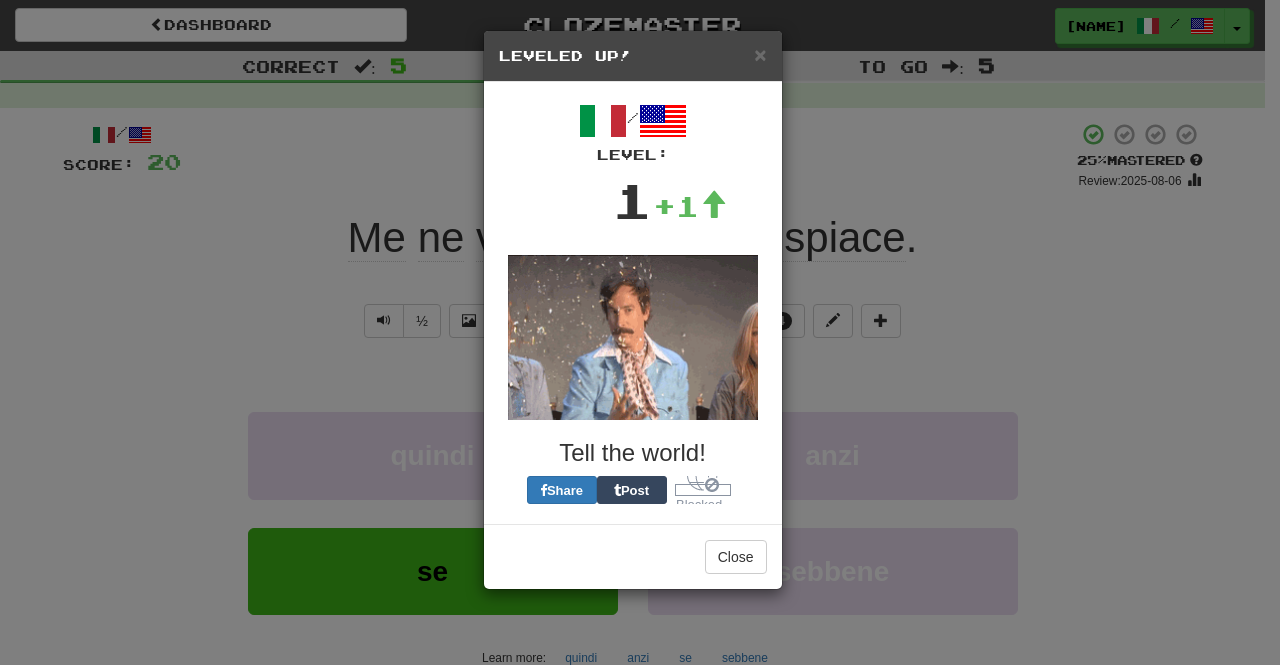 scroll, scrollTop: 0, scrollLeft: 0, axis: both 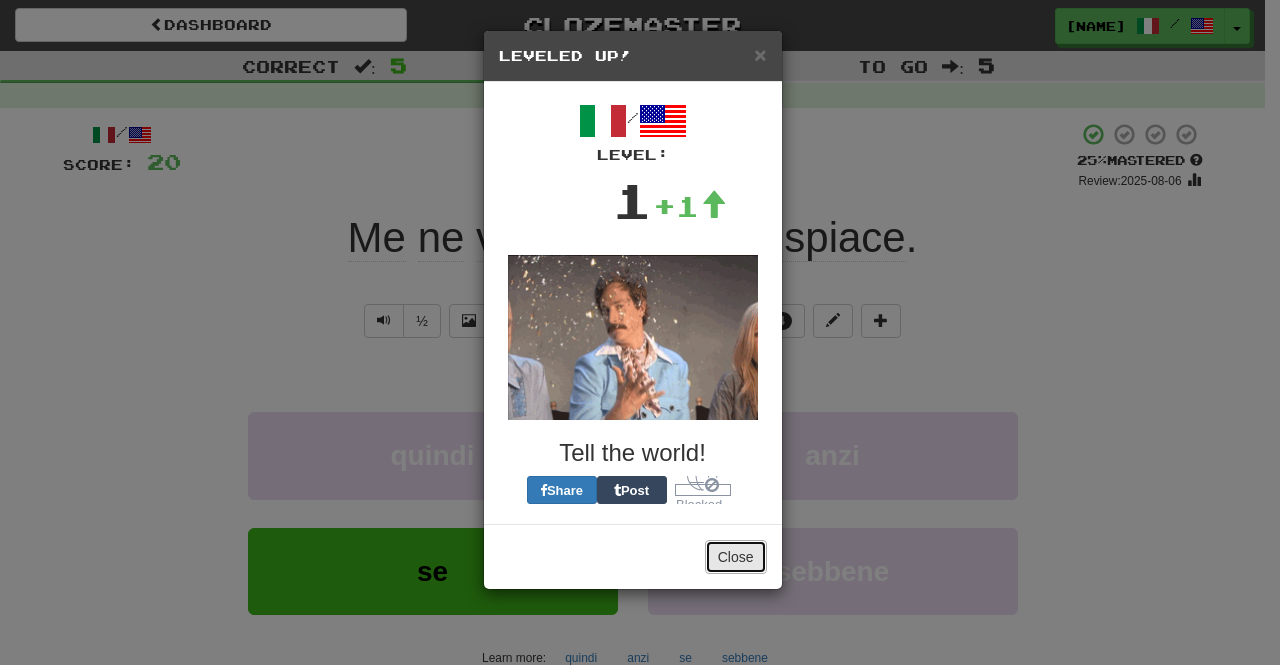 click on "Close" at bounding box center (736, 557) 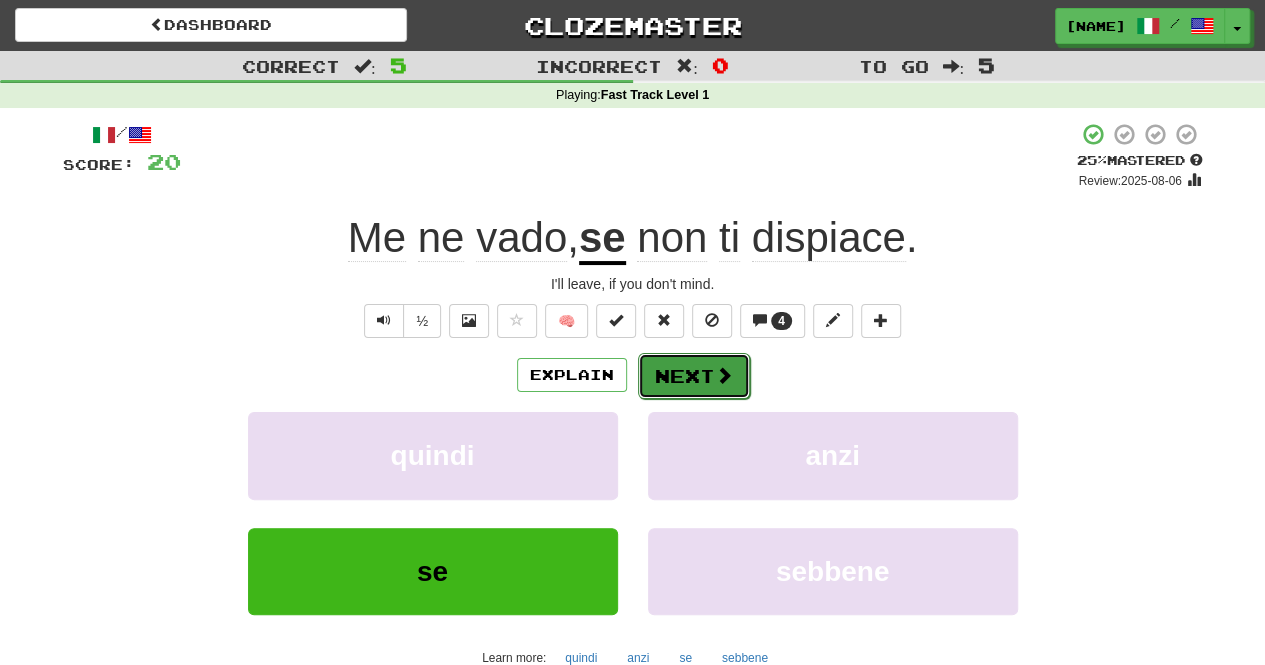 click on "Next" at bounding box center [694, 376] 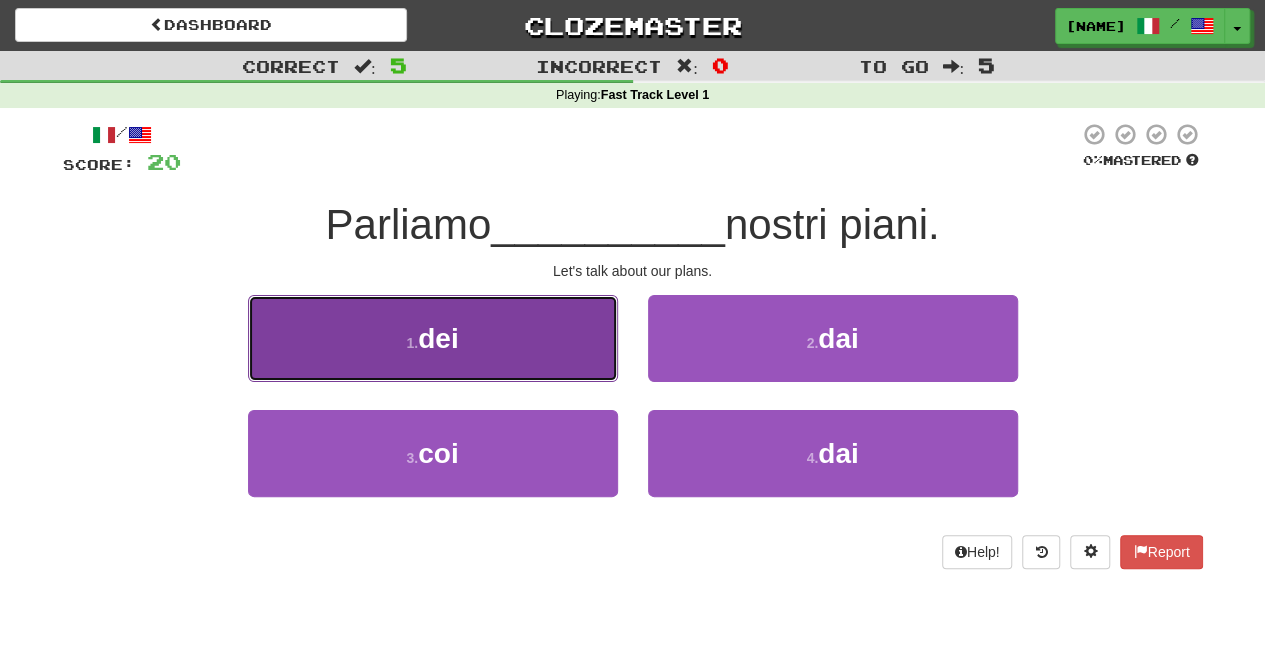 click on "1 .  dei" at bounding box center [433, 338] 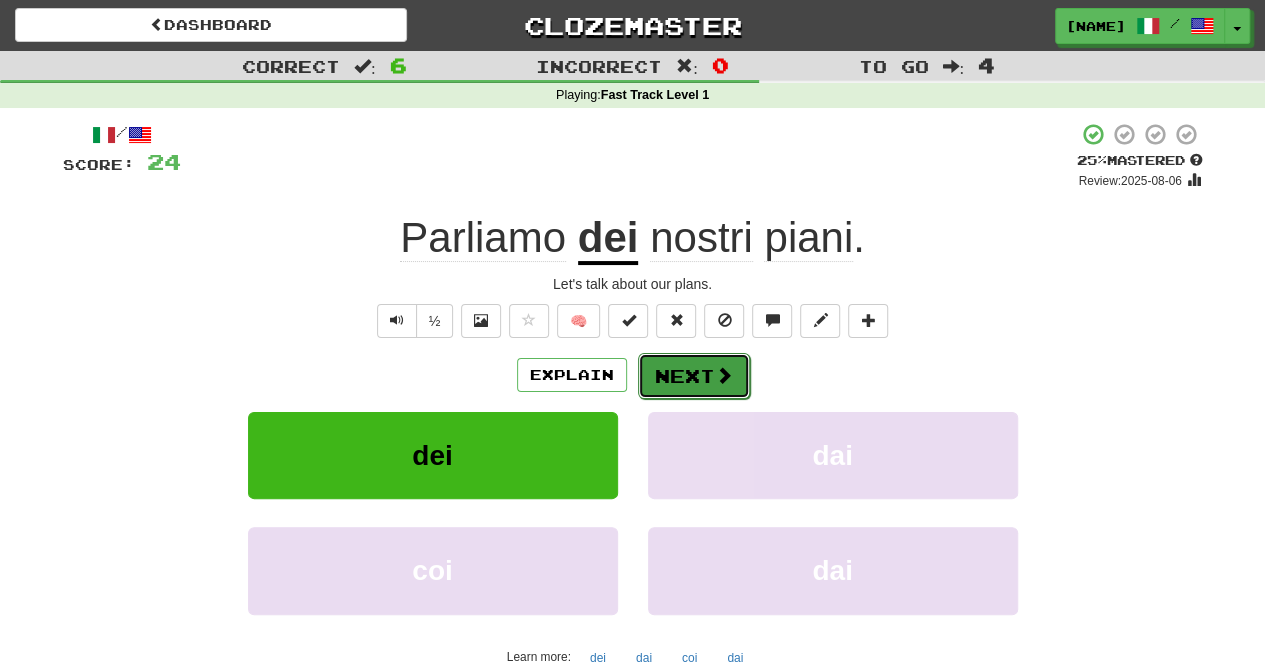 click on "Next" at bounding box center (694, 376) 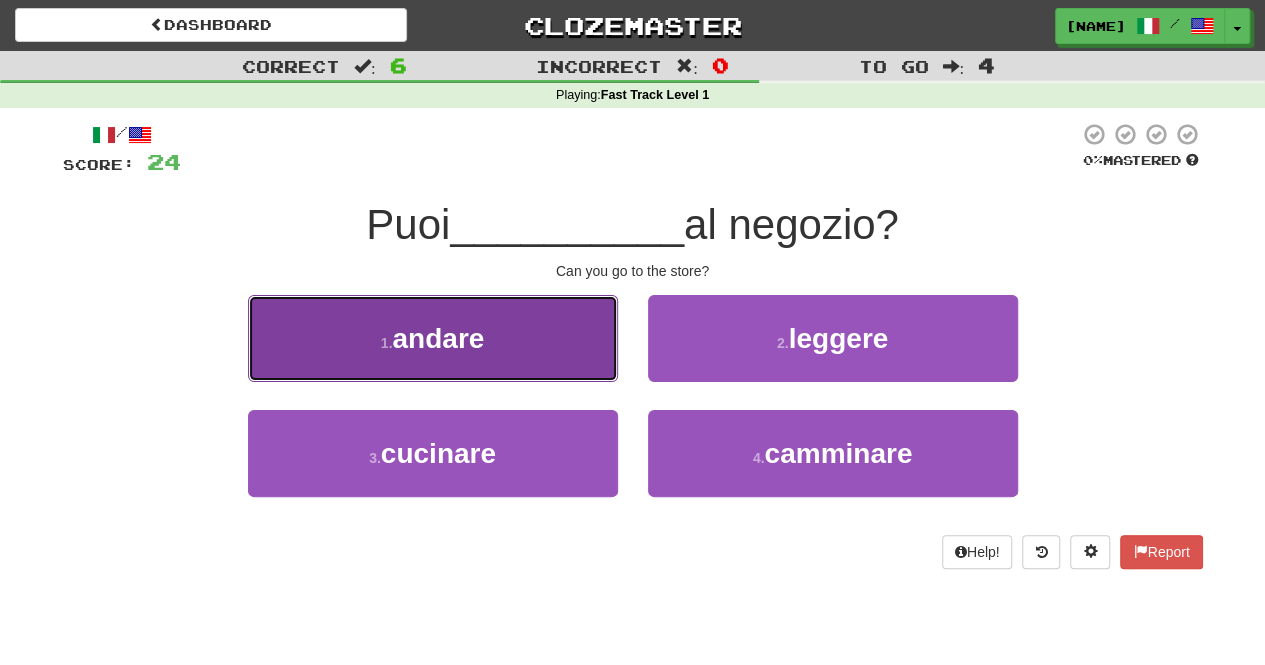 click on "1 .  andare" at bounding box center (433, 338) 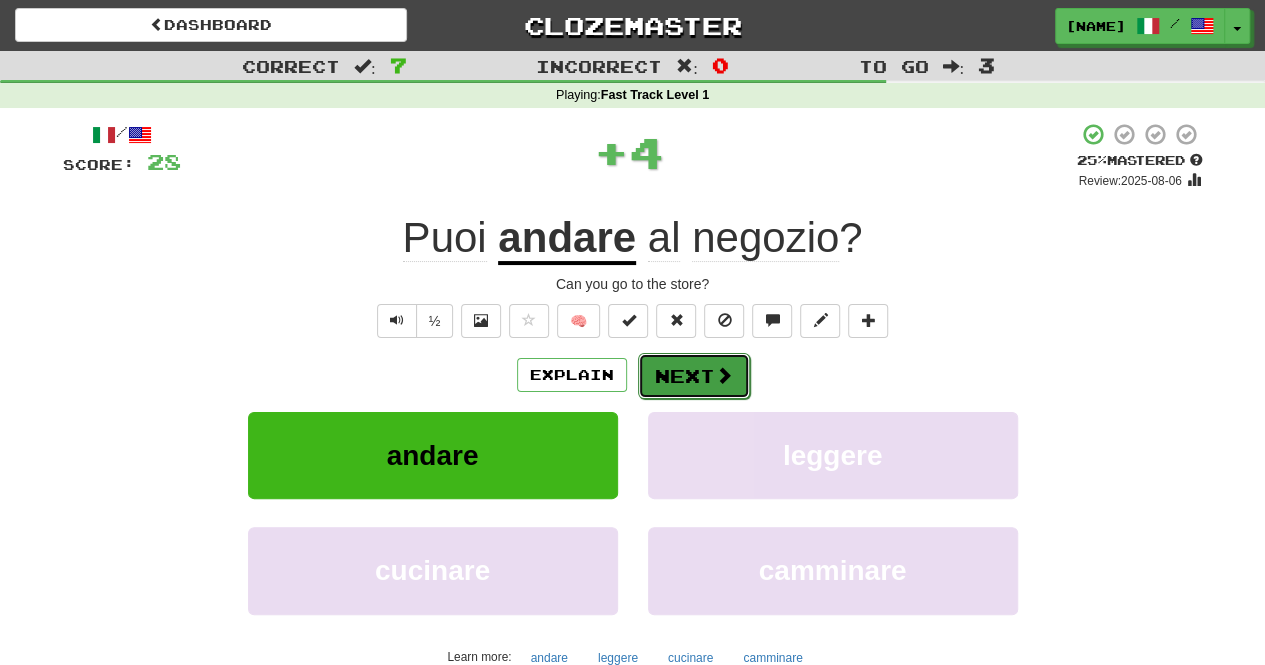 click at bounding box center (724, 375) 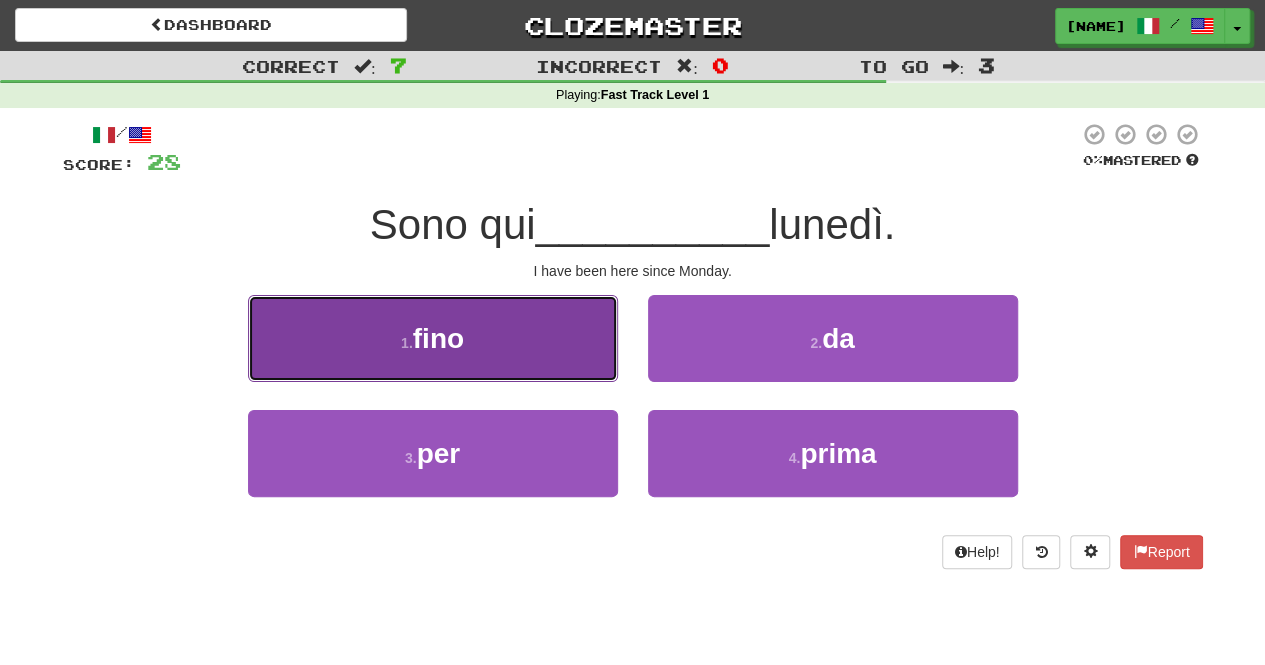 click on "1 .  fino" at bounding box center (433, 338) 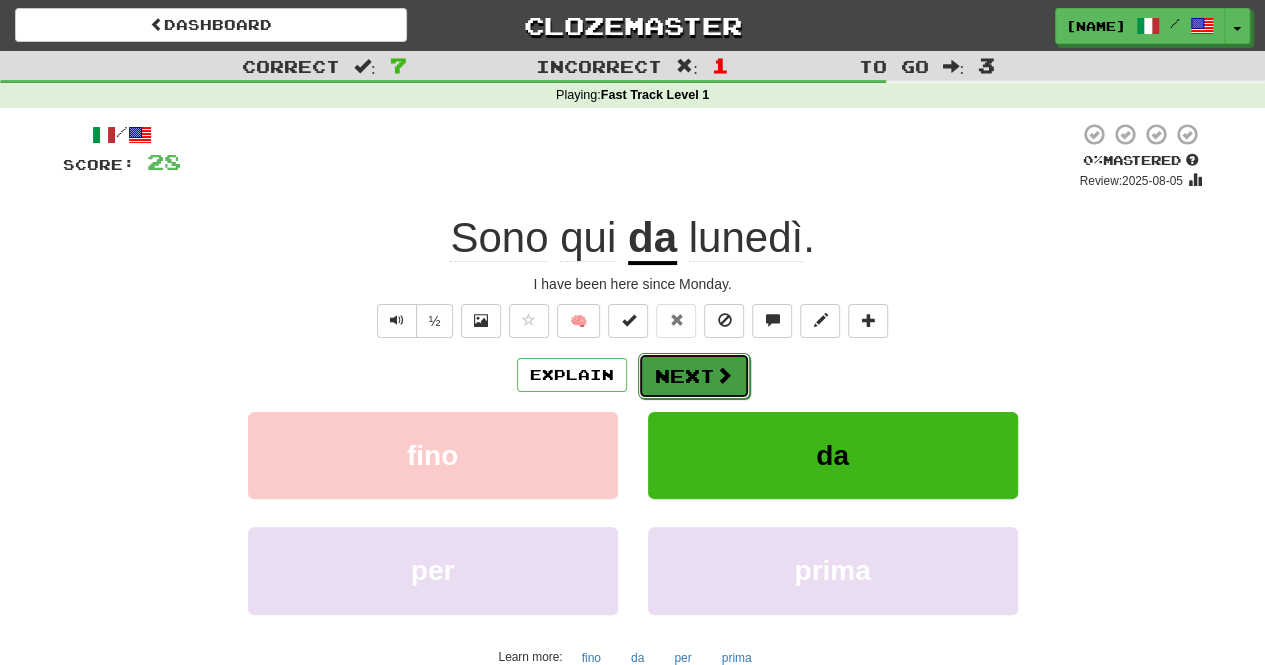 click on "Next" at bounding box center (694, 376) 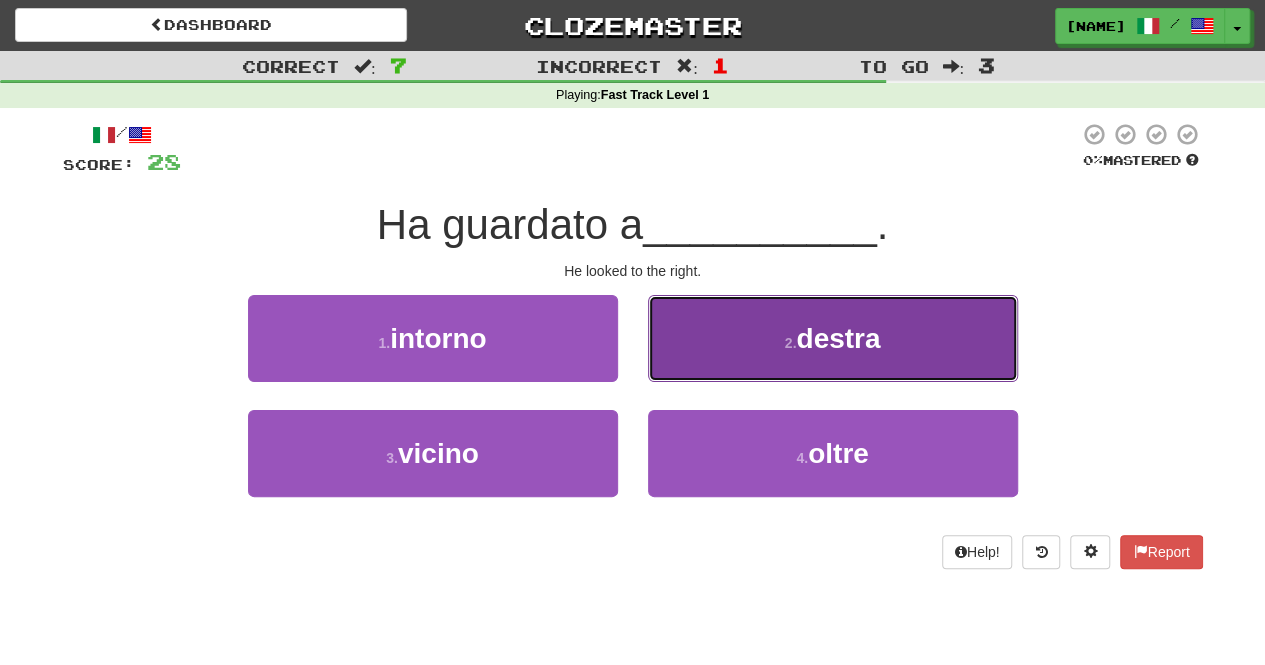 click on "destra" at bounding box center [838, 338] 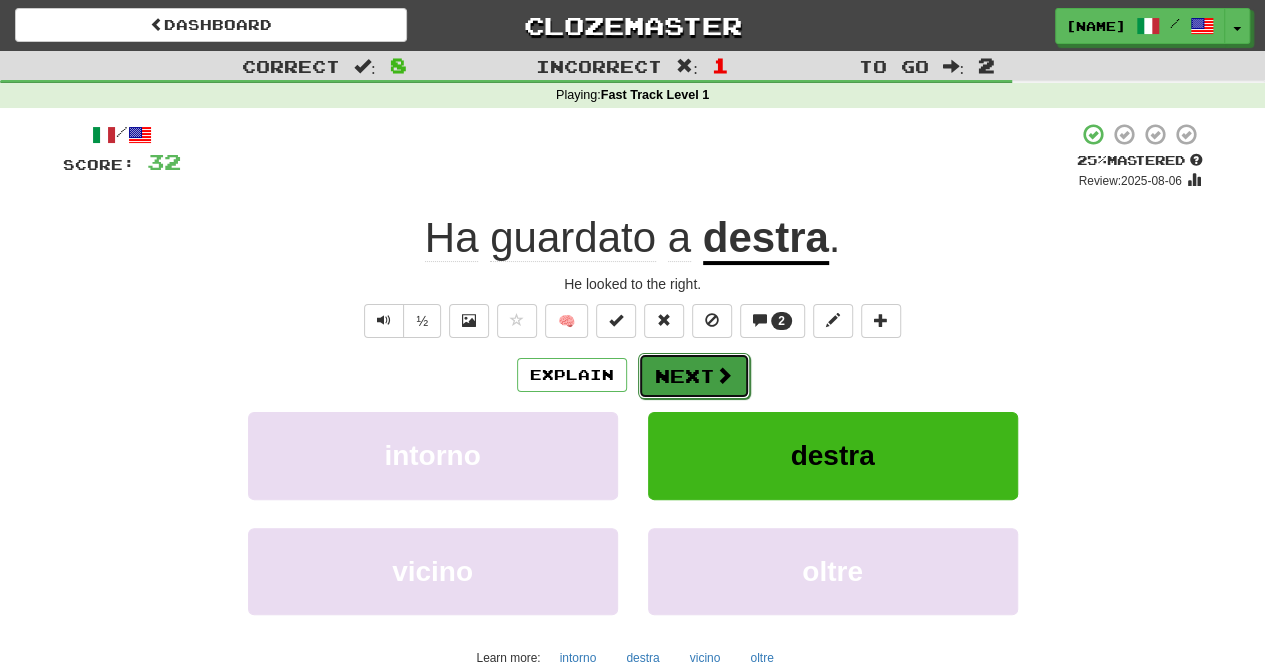 click on "Next" at bounding box center (694, 376) 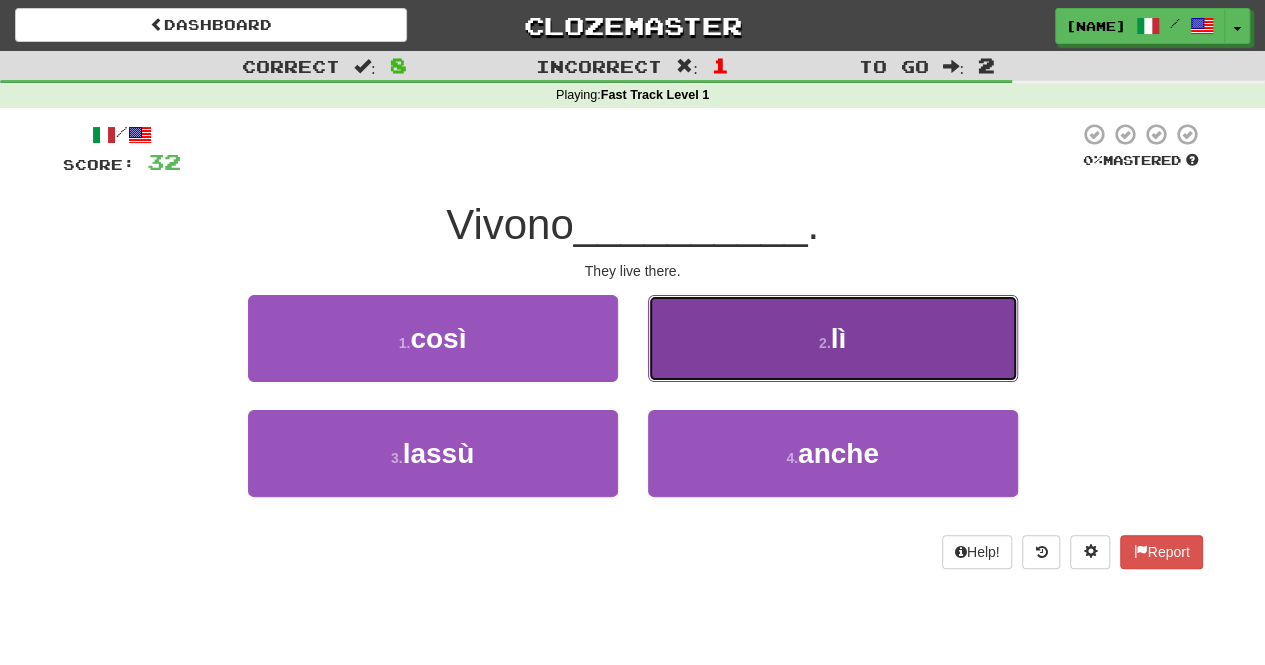 click on "2 .  lì" at bounding box center [833, 338] 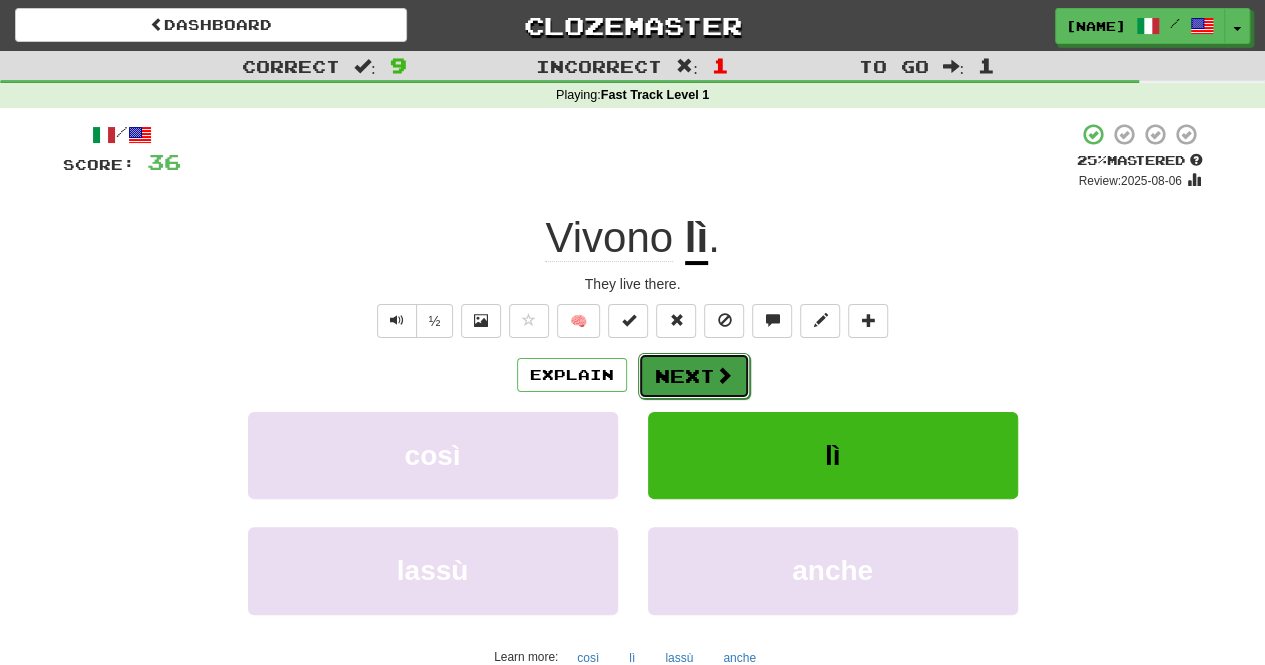 click on "Next" at bounding box center (694, 376) 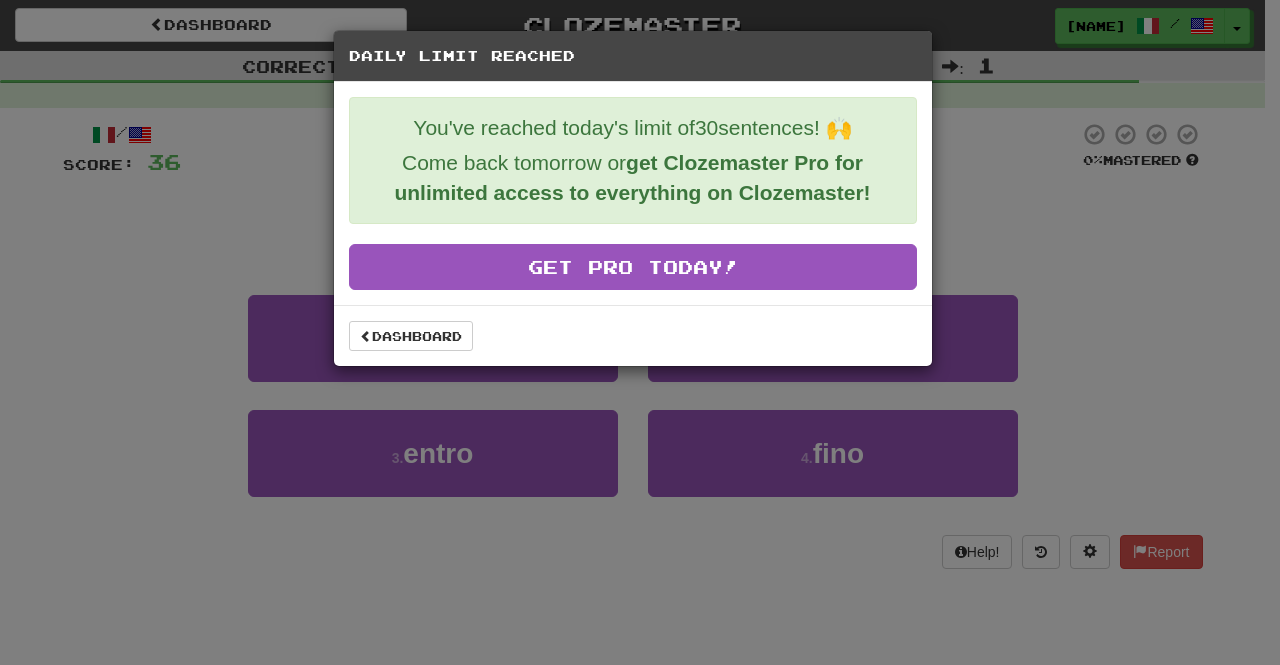 click on "Daily Limit Reached You've reached today's limit of  30  sentences! 🙌  Come back tomorrow or  get Clozemaster Pro for unlimited access to everything on Clozemaster! Get Pro Today! Dashboard" at bounding box center (640, 332) 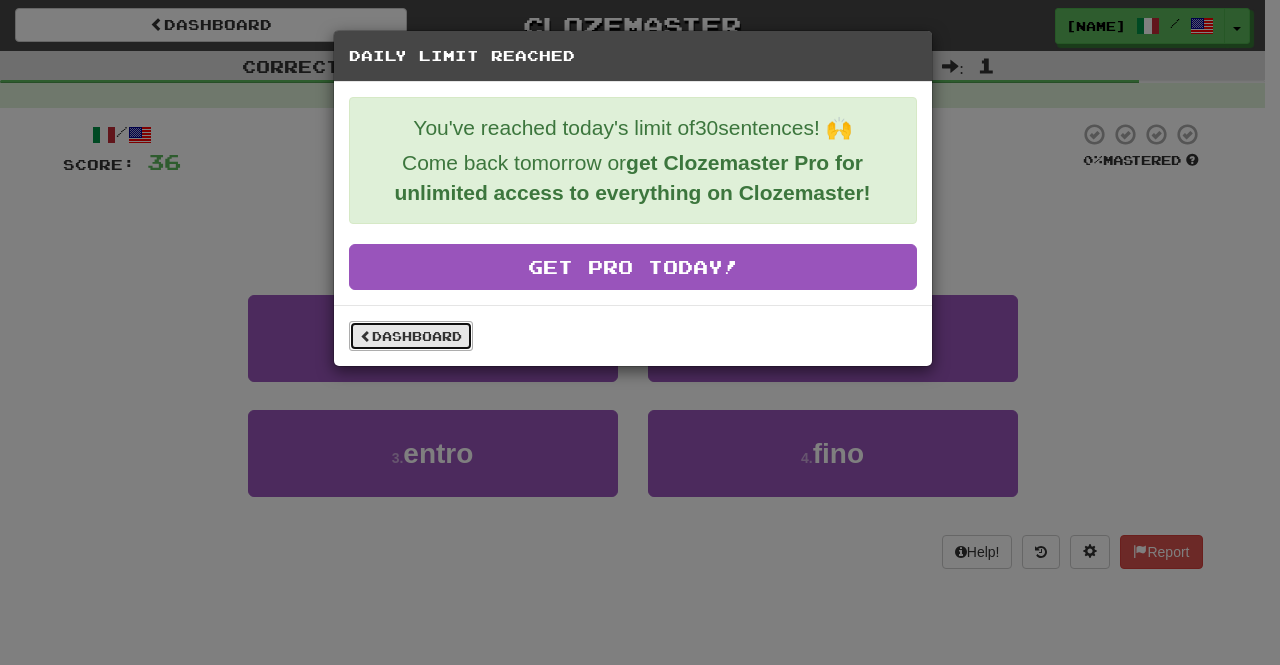 click on "Dashboard" at bounding box center [411, 336] 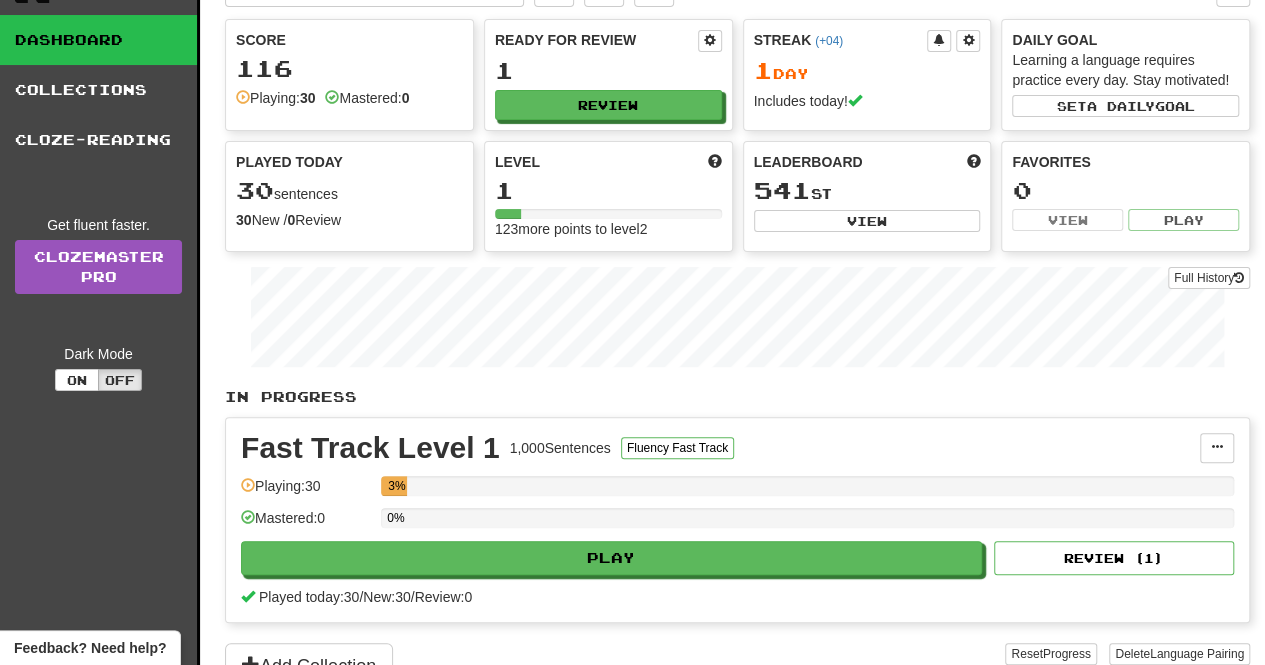 scroll, scrollTop: 0, scrollLeft: 0, axis: both 